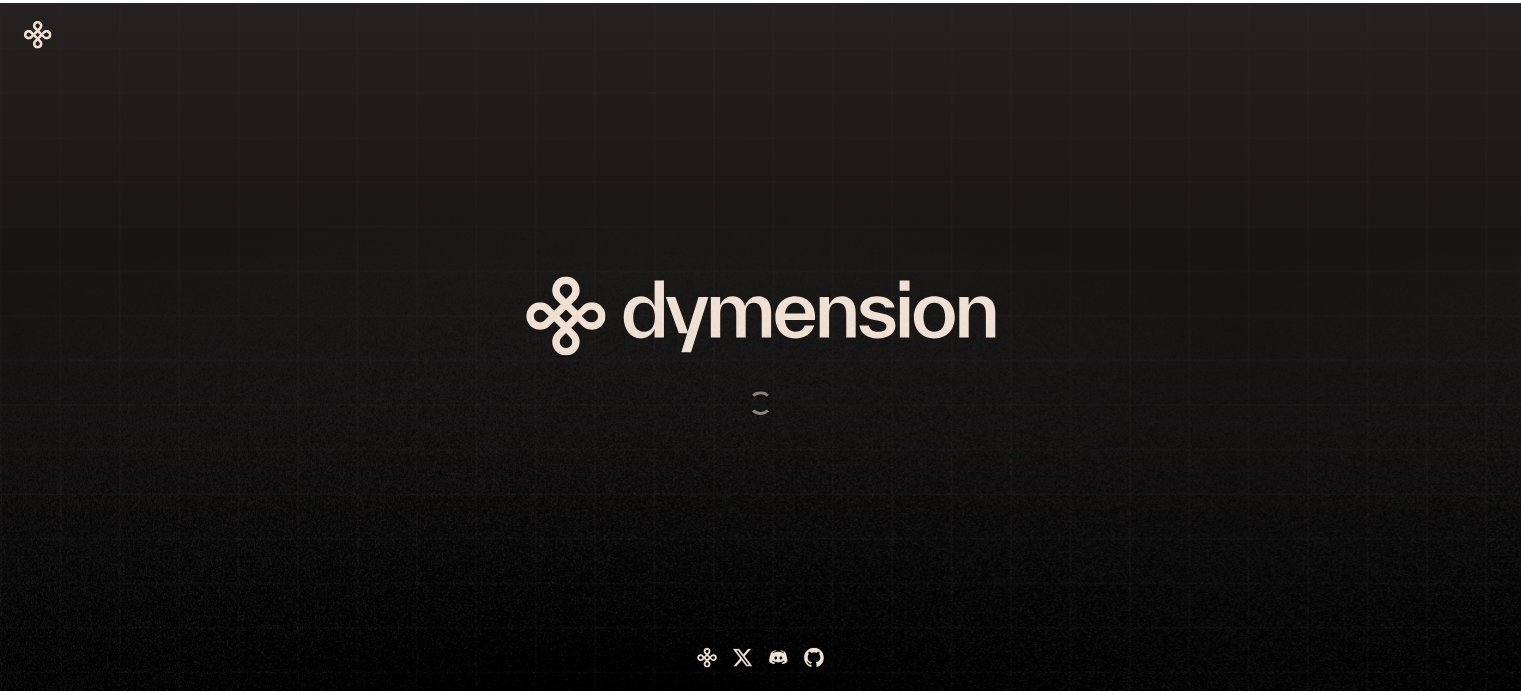 scroll, scrollTop: 0, scrollLeft: 0, axis: both 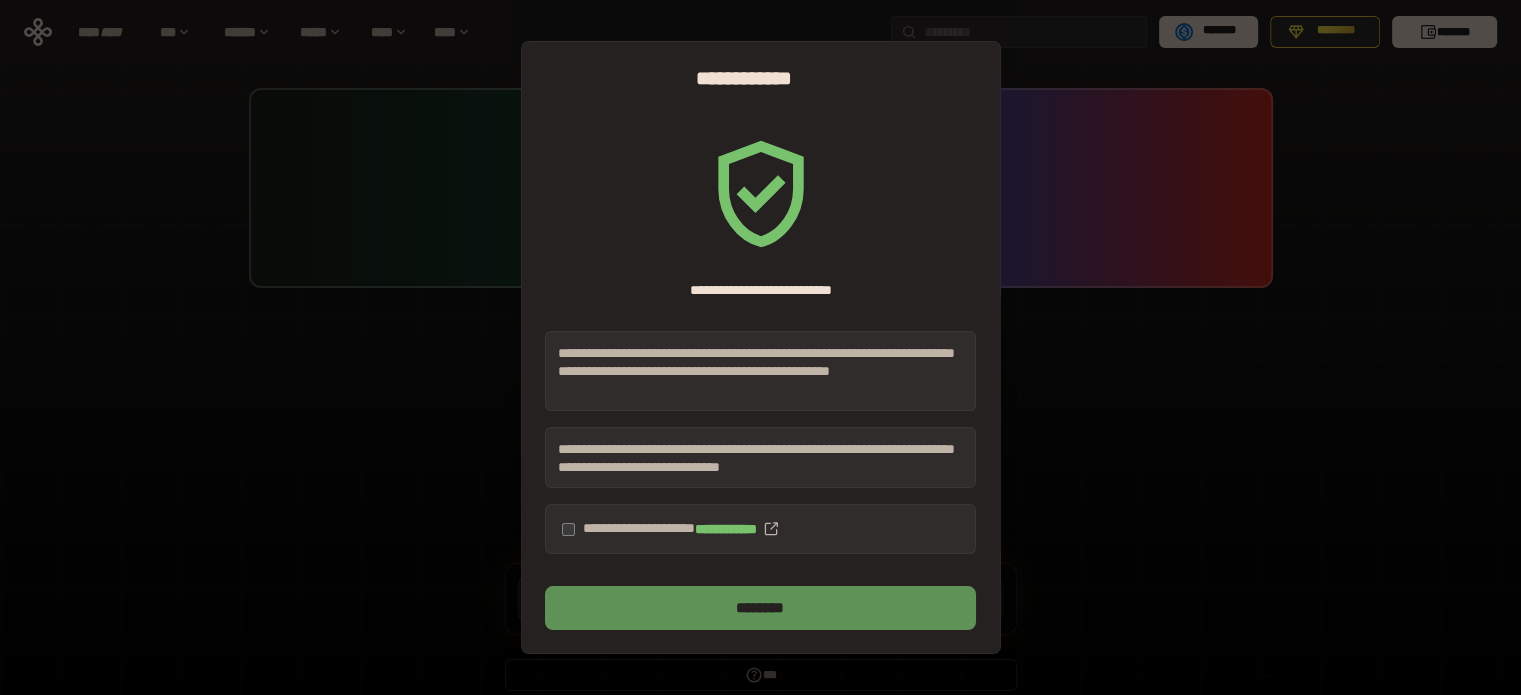 click on "********" at bounding box center [760, 608] 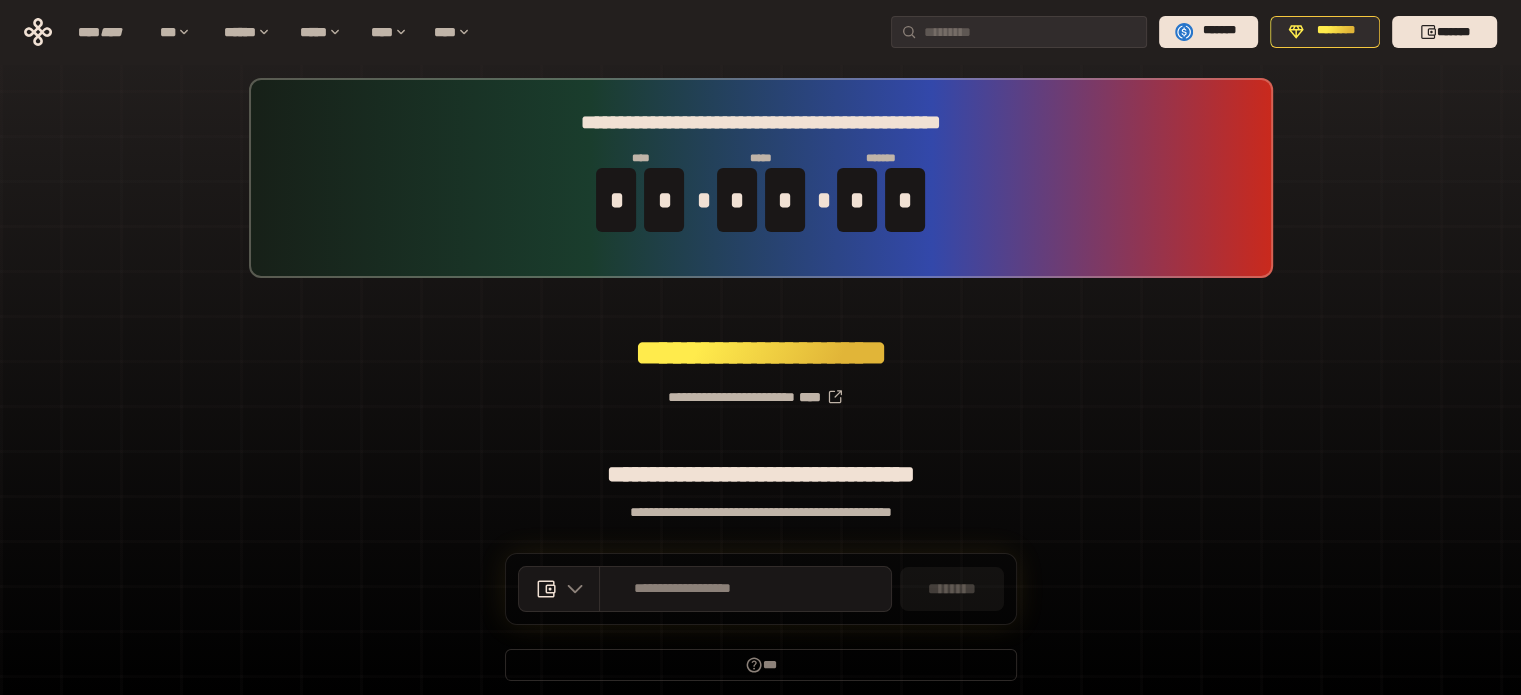 scroll, scrollTop: 7, scrollLeft: 0, axis: vertical 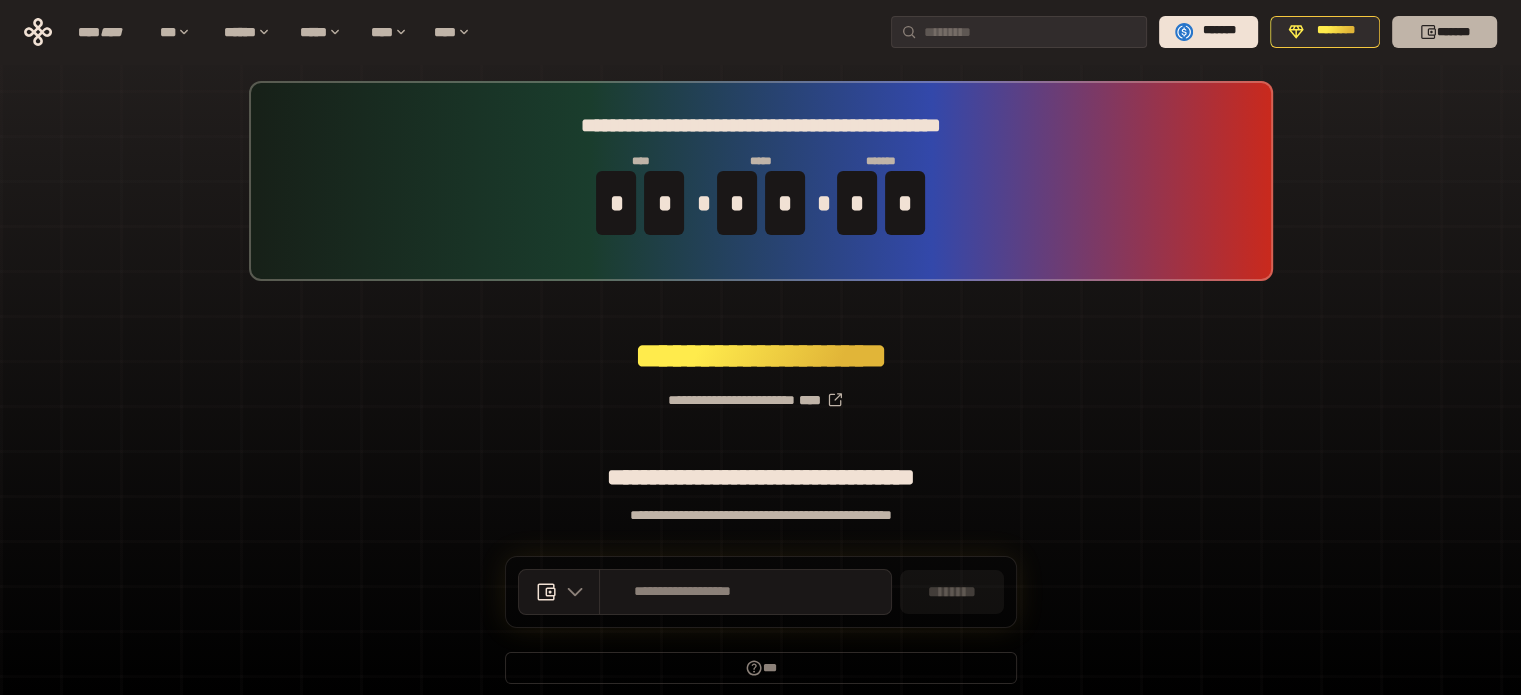 click on "*******" at bounding box center (1444, 32) 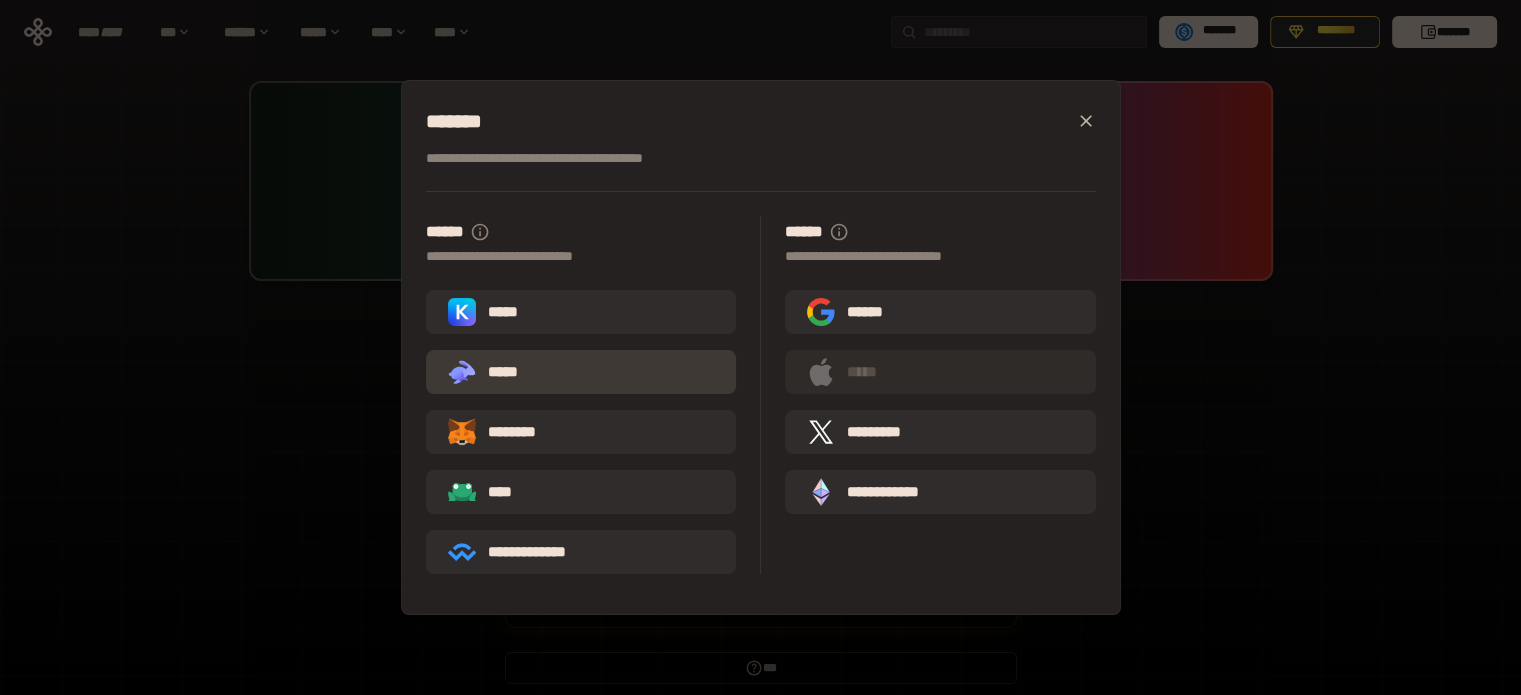 click on ".st0{fill:url(#SVGID_1_);}
.st1{fill-rule:evenodd;clip-rule:evenodd;fill:url(#SVGID_00000161597173617360504640000012432366591255278478_);}
.st2{fill-rule:evenodd;clip-rule:evenodd;fill:url(#SVGID_00000021803777515098205300000017382971856690286485_);}
.st3{fill:url(#SVGID_00000031192219548086493050000012287181694732331425_);}
*****" at bounding box center [581, 372] 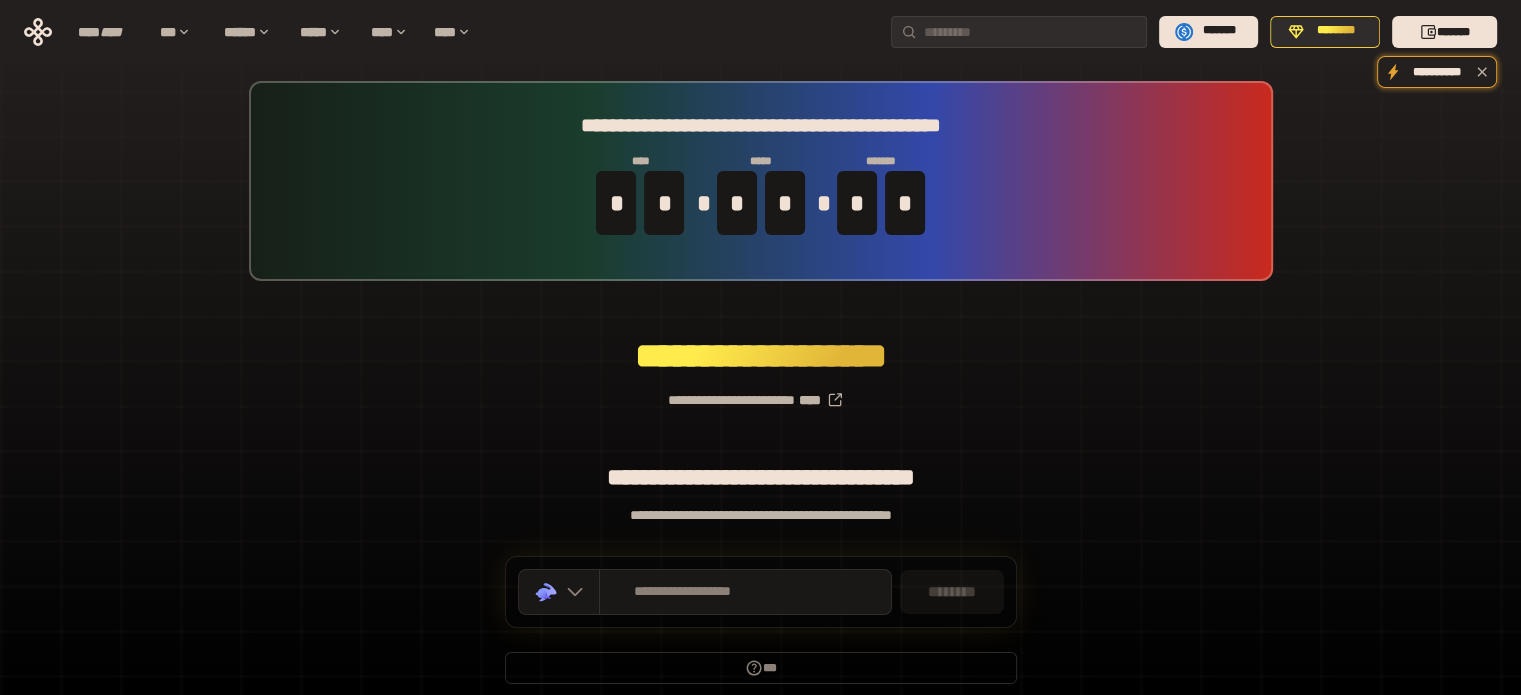scroll, scrollTop: 87, scrollLeft: 0, axis: vertical 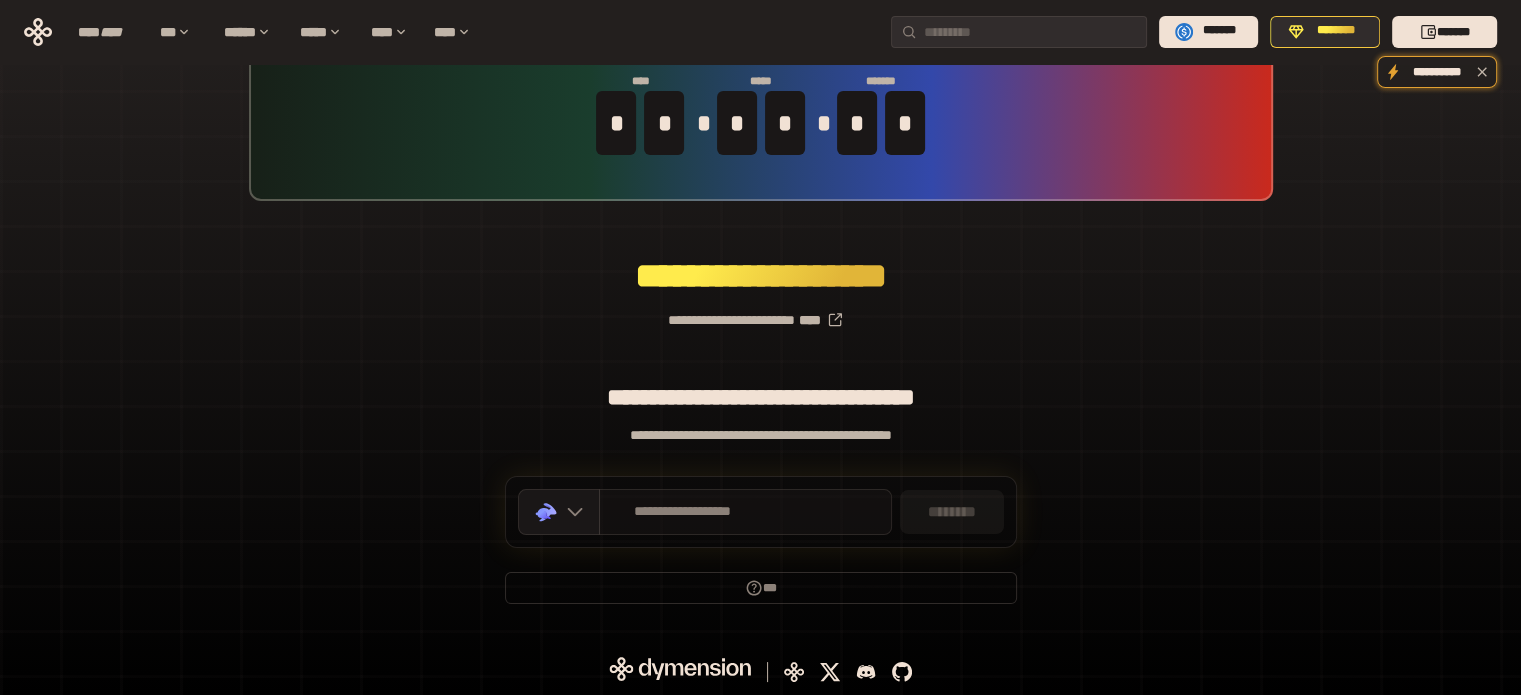 click on "**********" at bounding box center (683, 512) 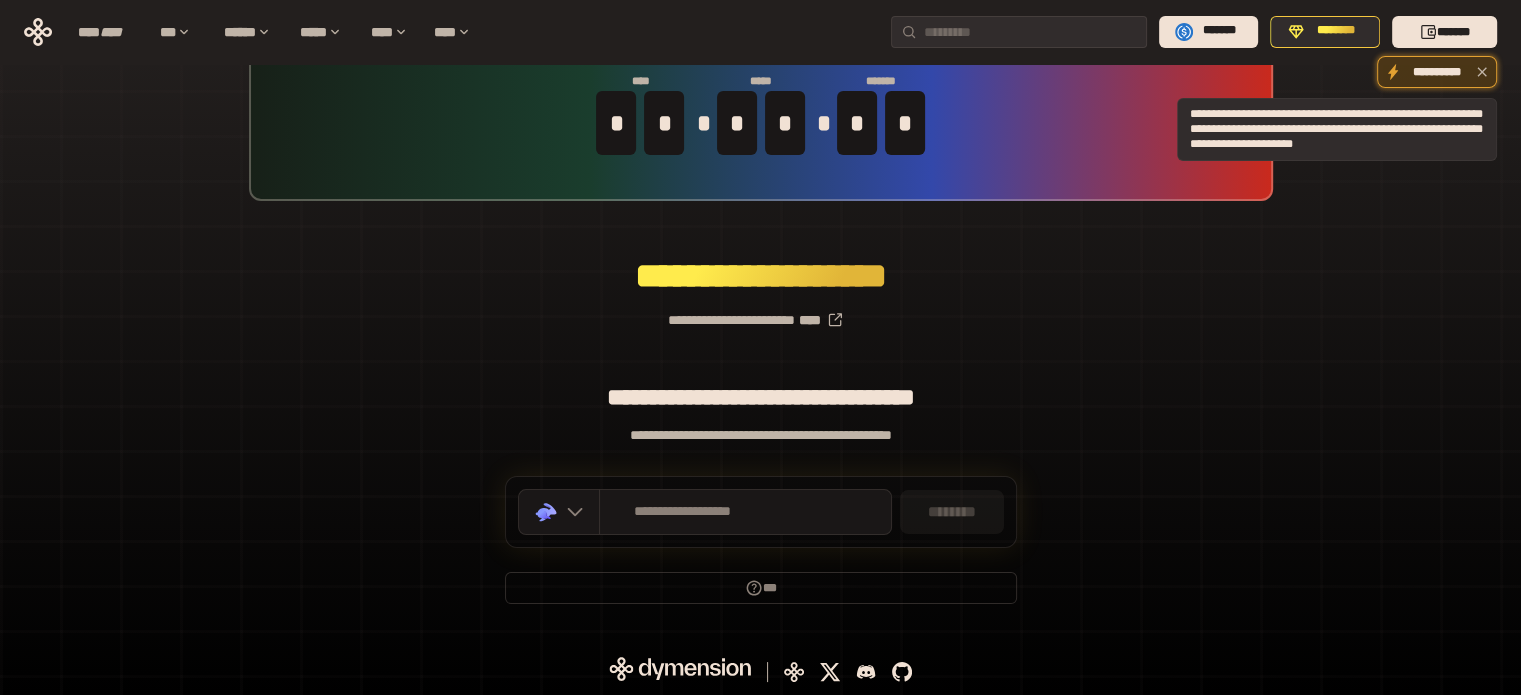 click on "**********" at bounding box center (1437, 72) 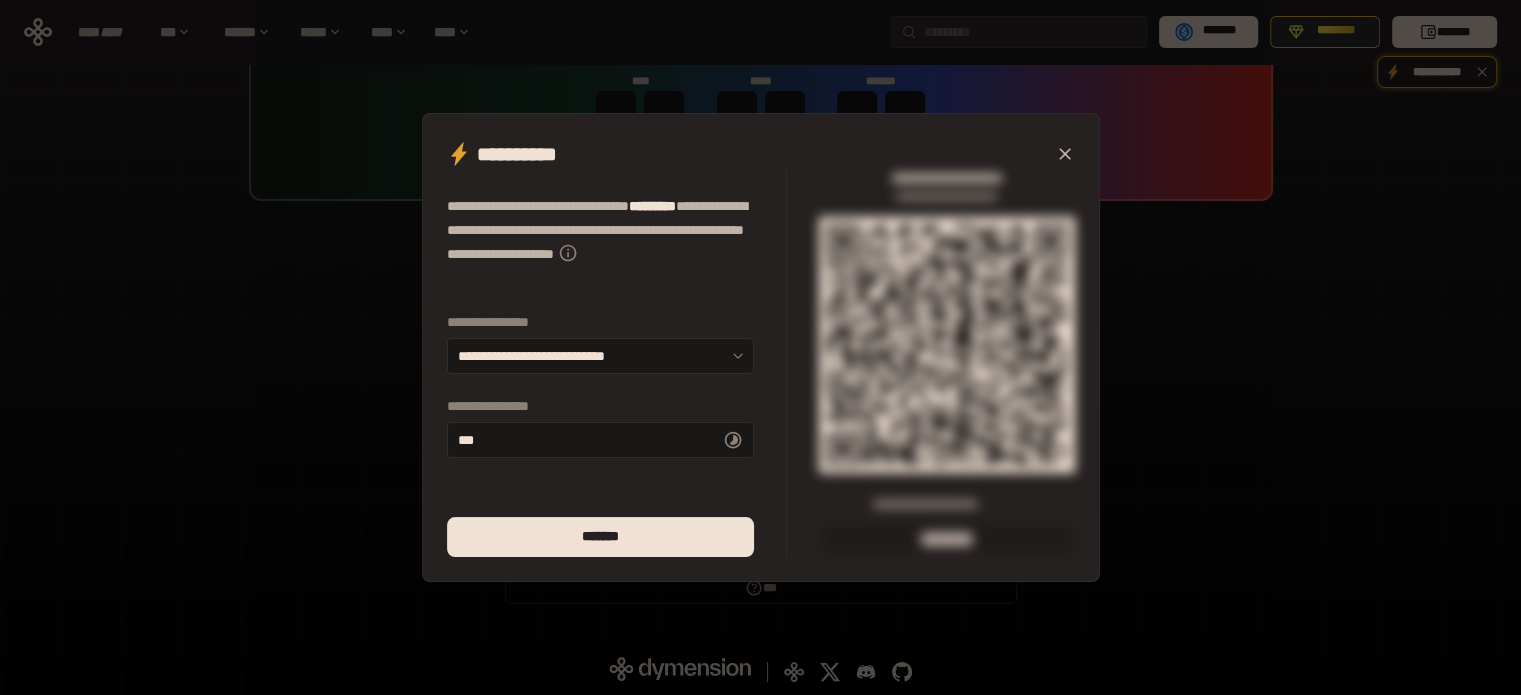 click 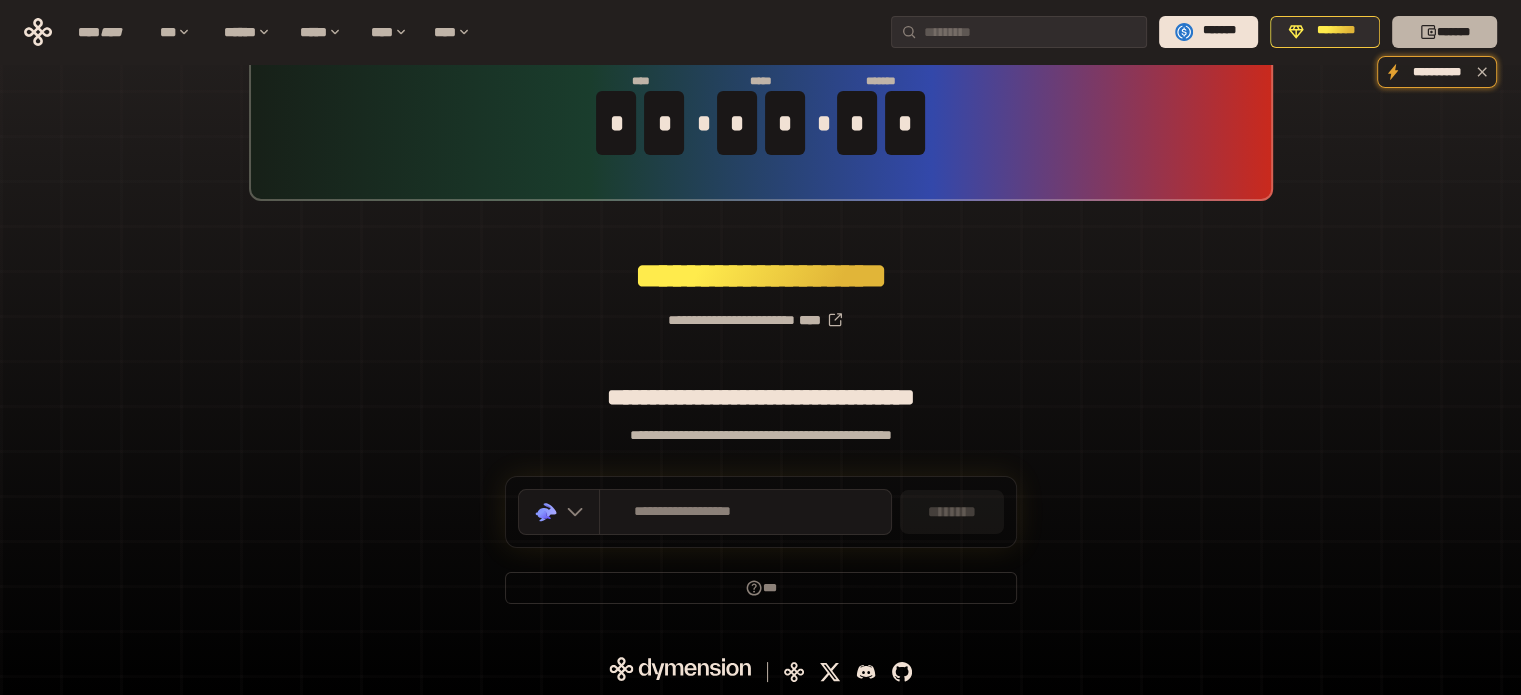click on "*******" at bounding box center (1444, 32) 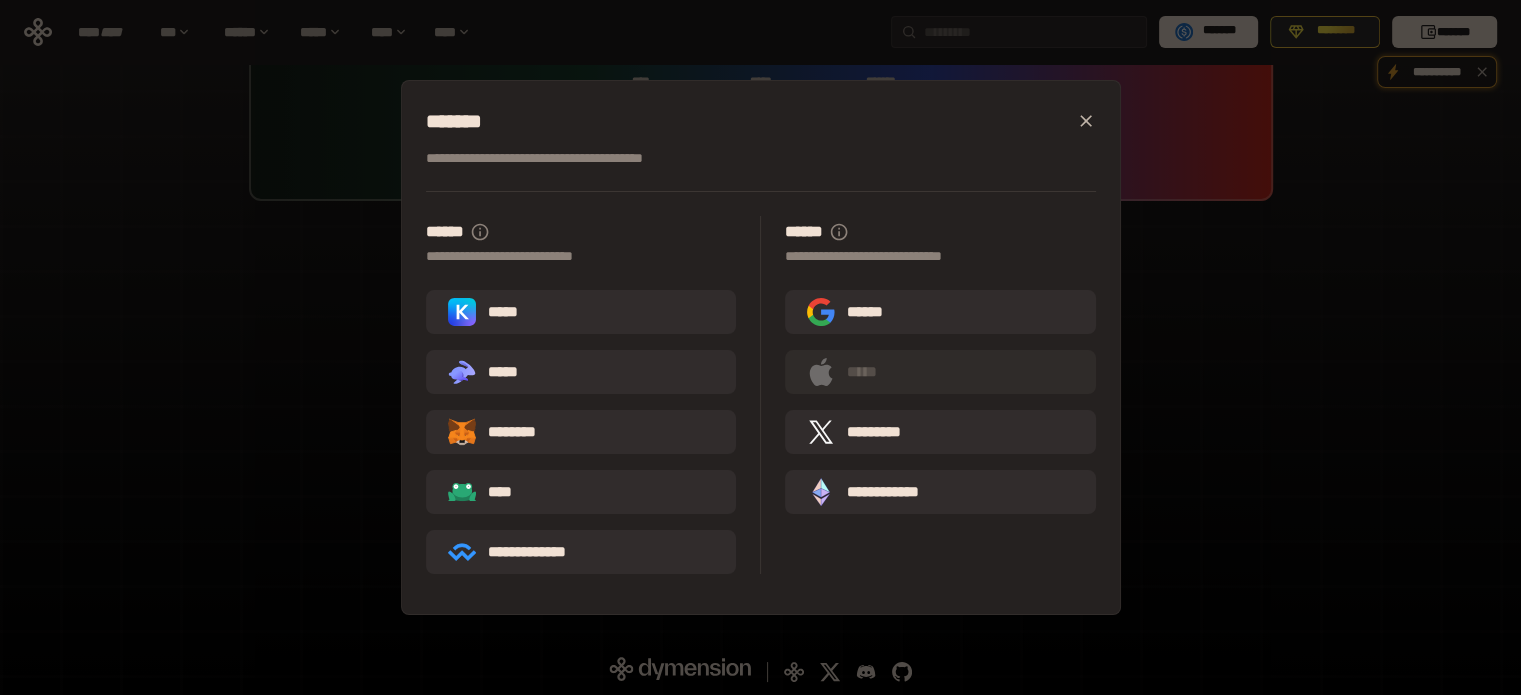 click 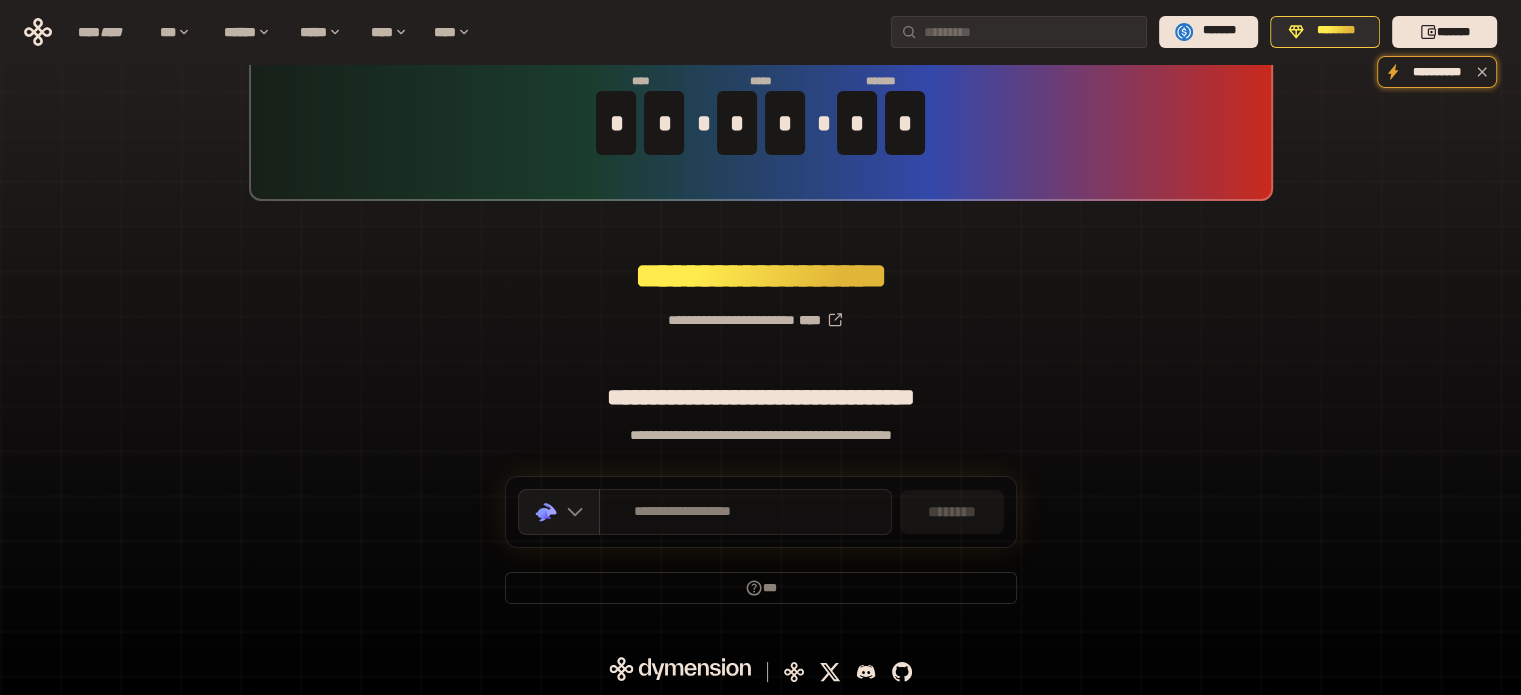 click on "**********" at bounding box center (683, 512) 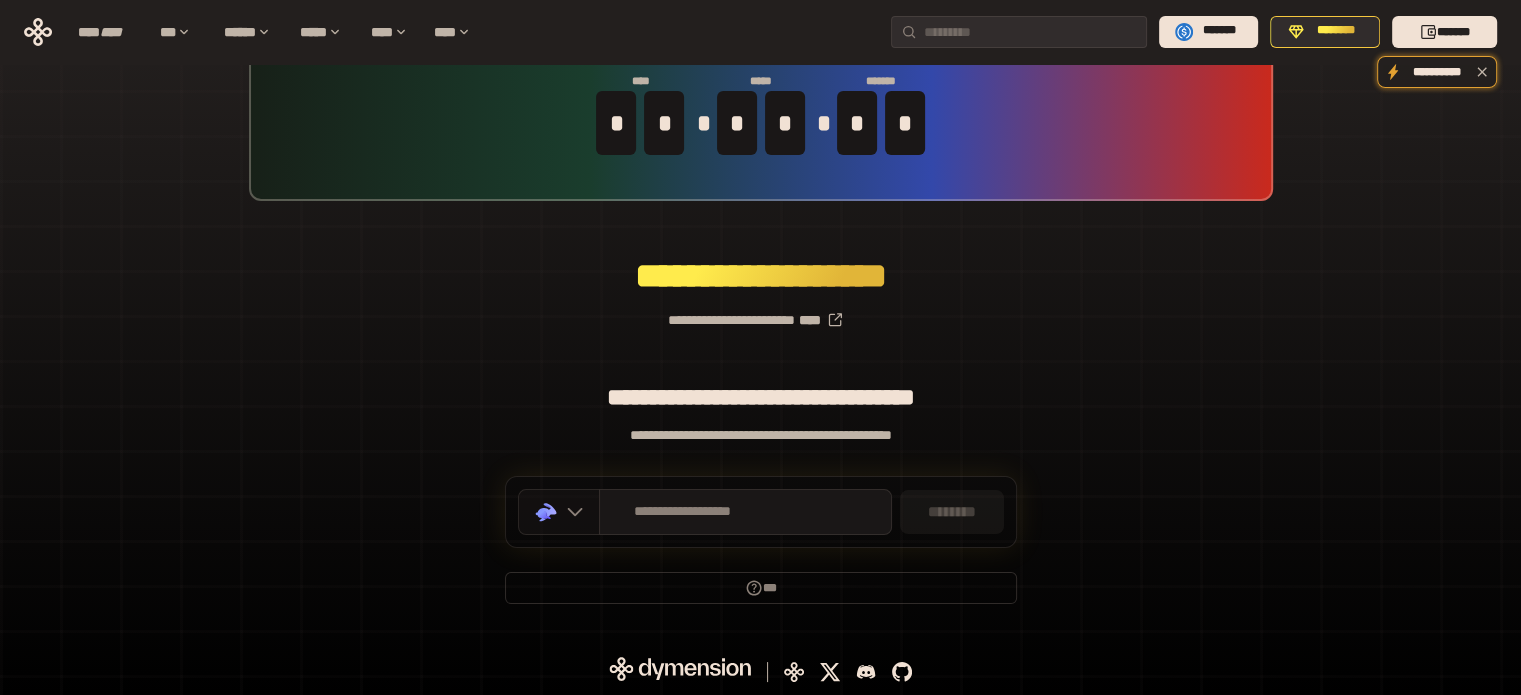 click at bounding box center [570, 512] 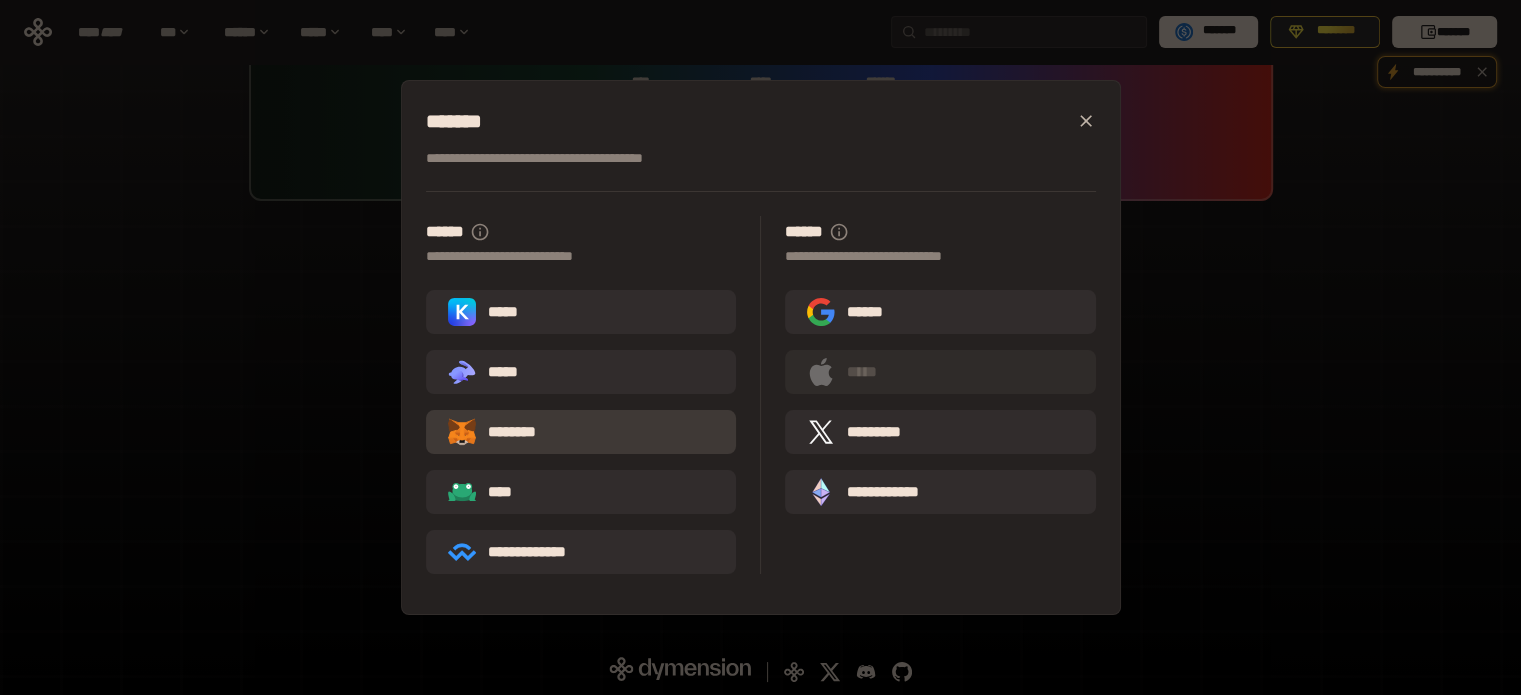 click on "********" at bounding box center [506, 432] 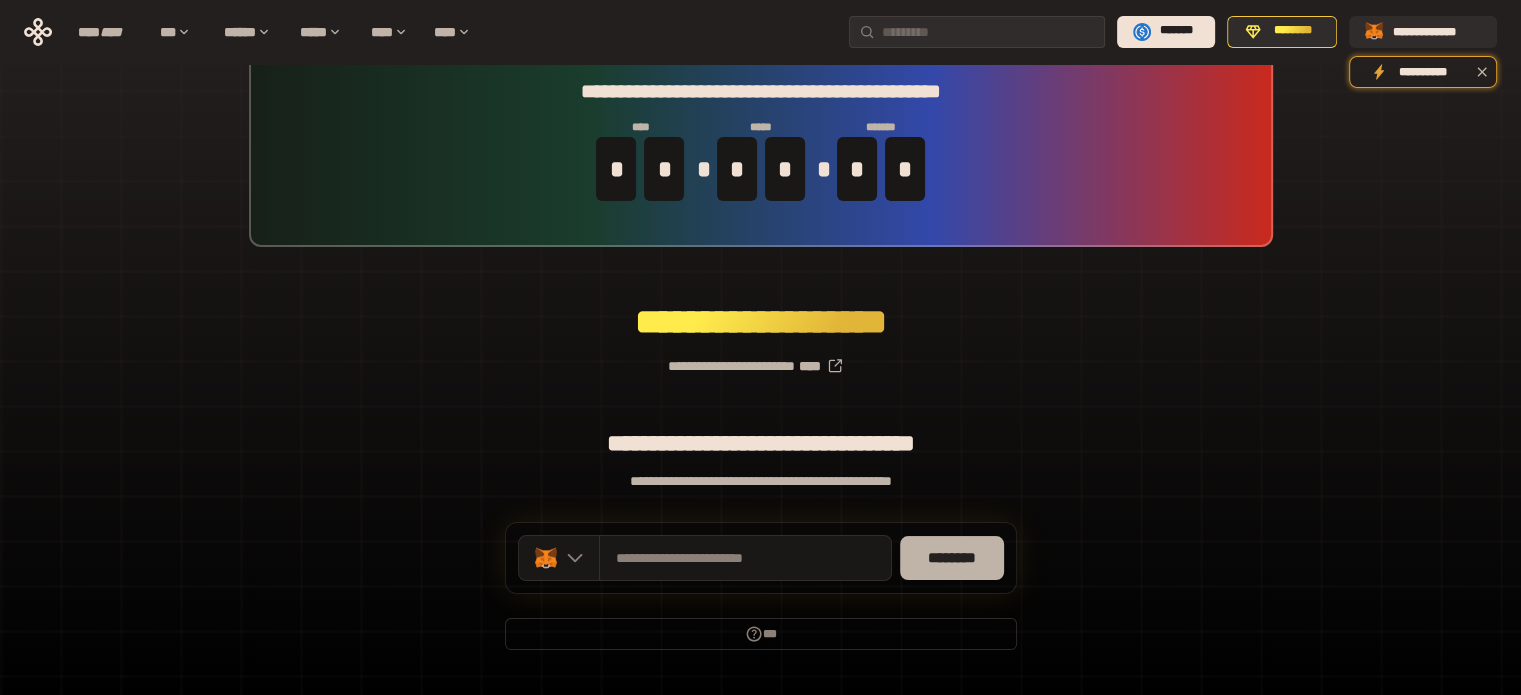 scroll, scrollTop: 87, scrollLeft: 0, axis: vertical 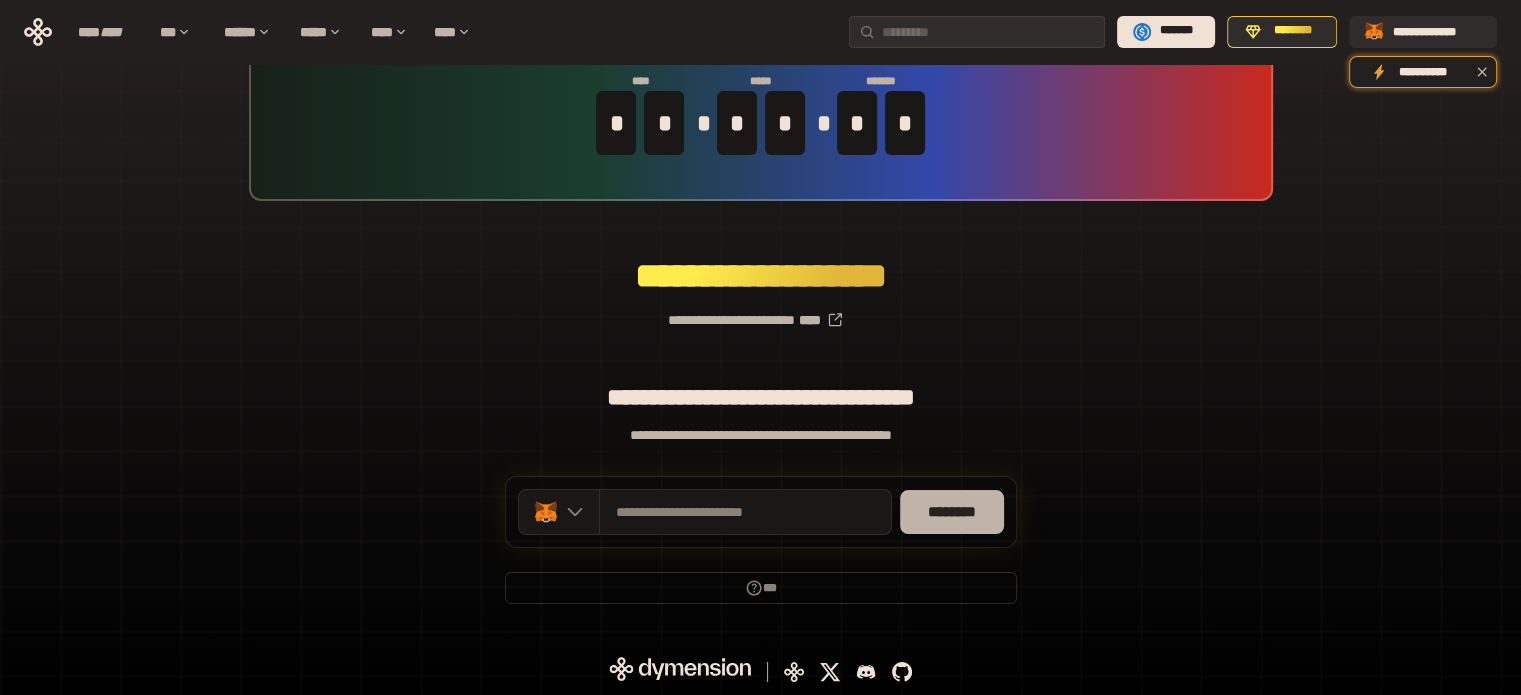click on "********" at bounding box center [952, 512] 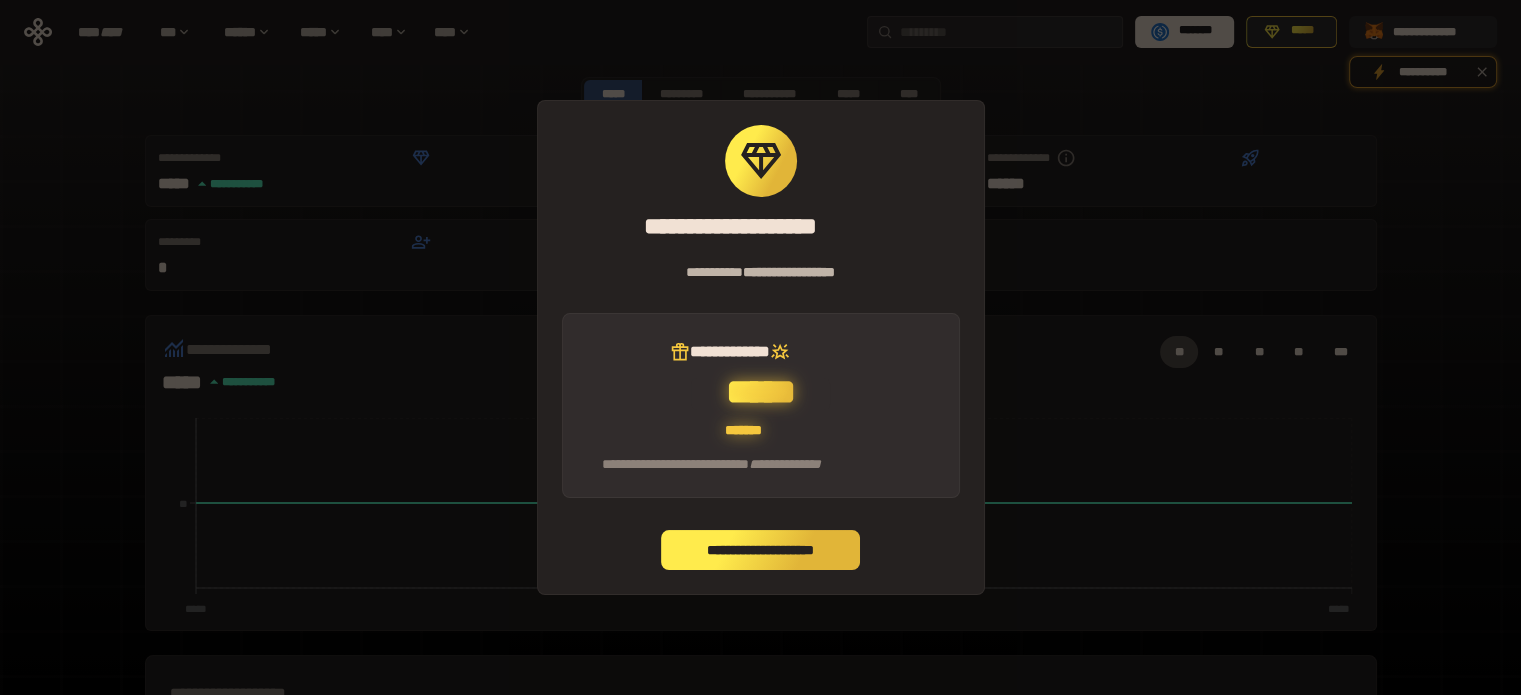 click on "**********" at bounding box center (761, 550) 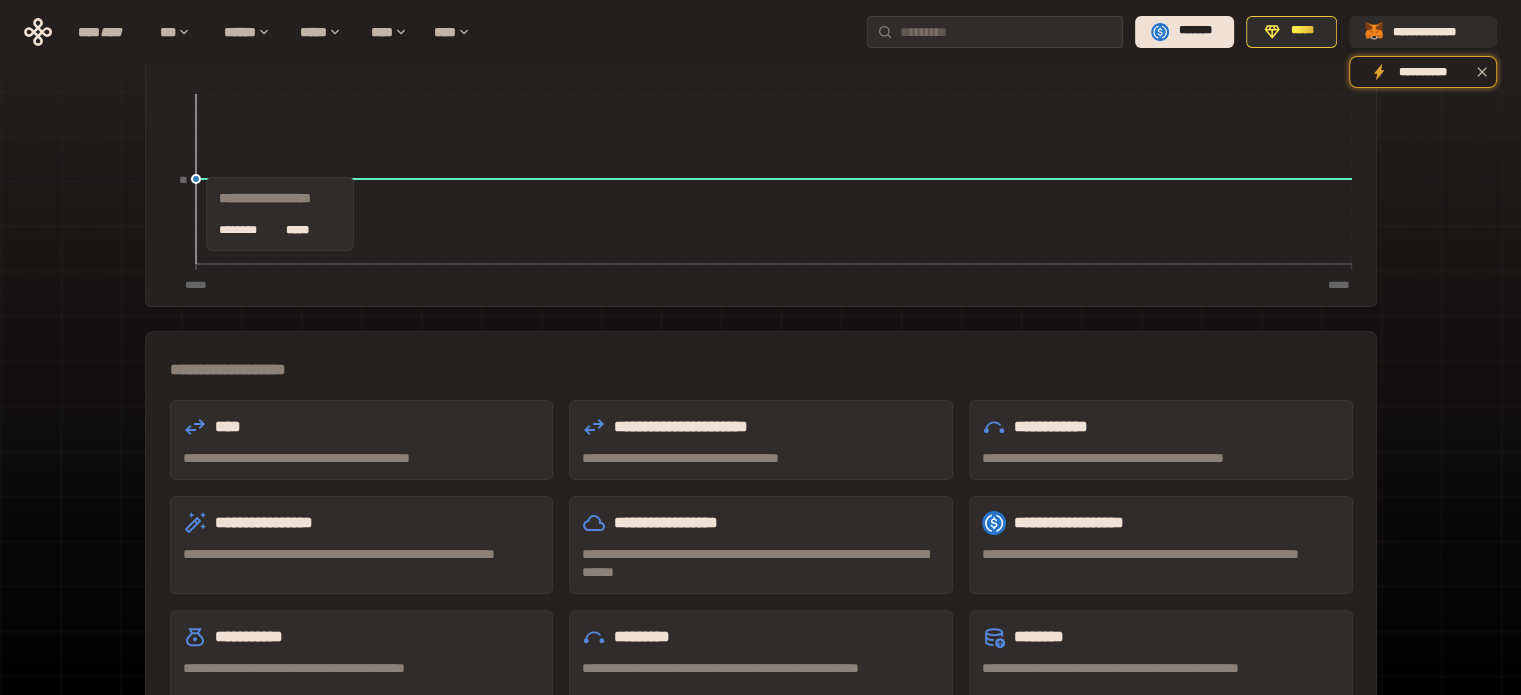 scroll, scrollTop: 414, scrollLeft: 0, axis: vertical 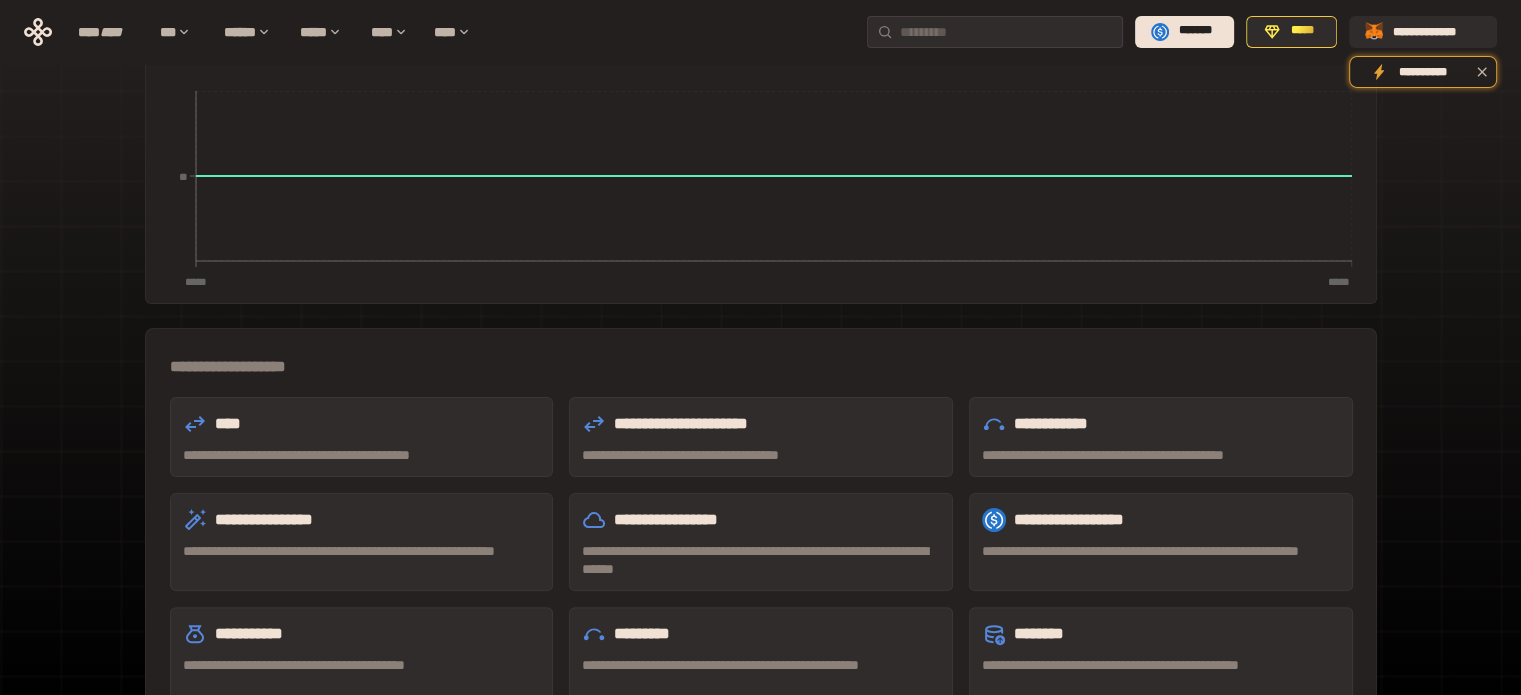 click on "**********" at bounding box center [362, 455] 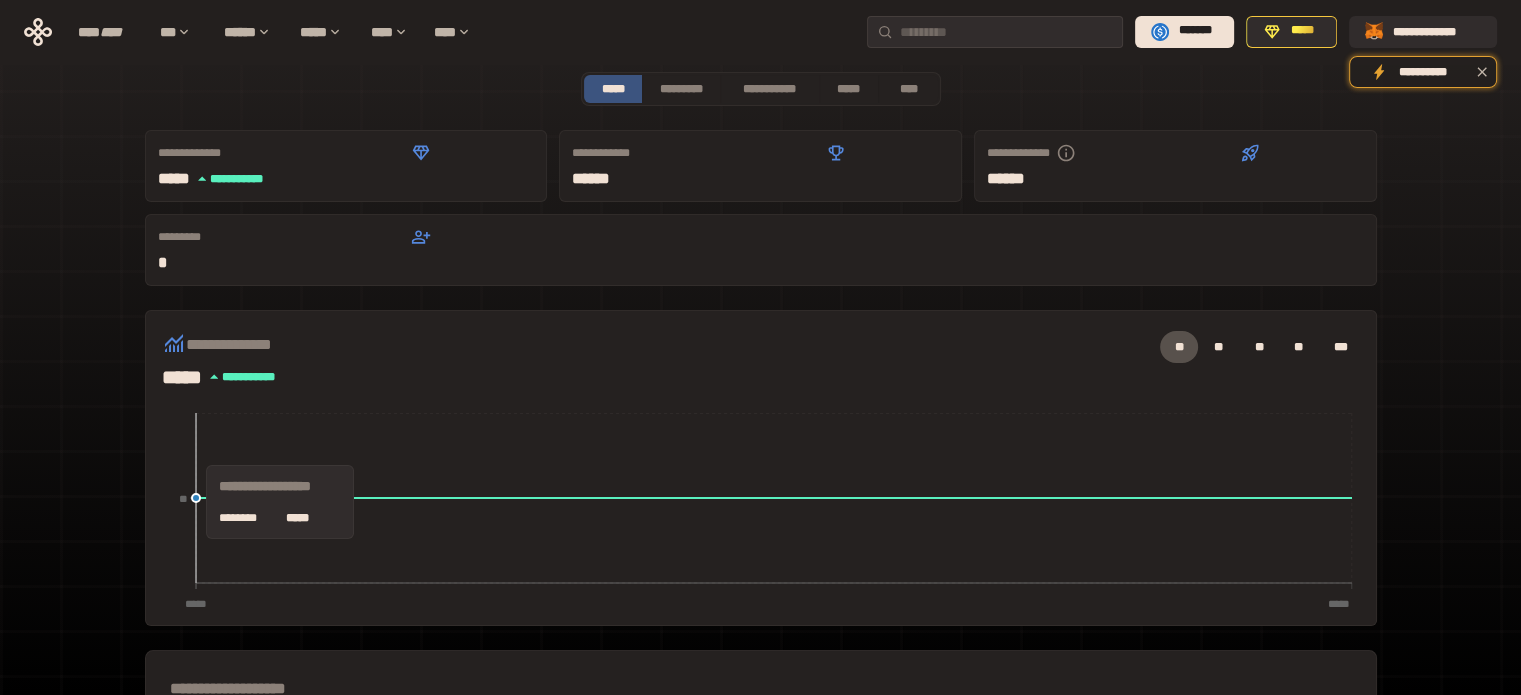 scroll, scrollTop: 0, scrollLeft: 0, axis: both 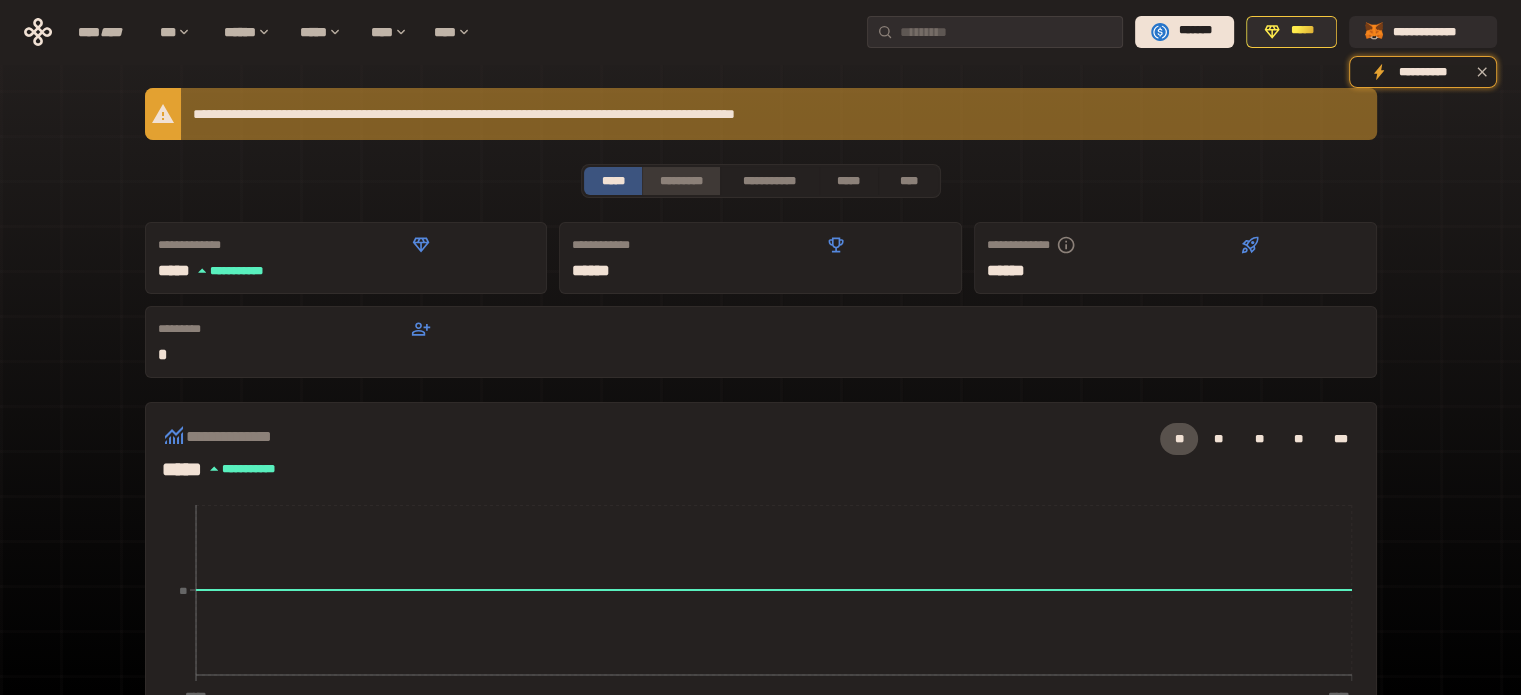 click on "*********" at bounding box center (680, 181) 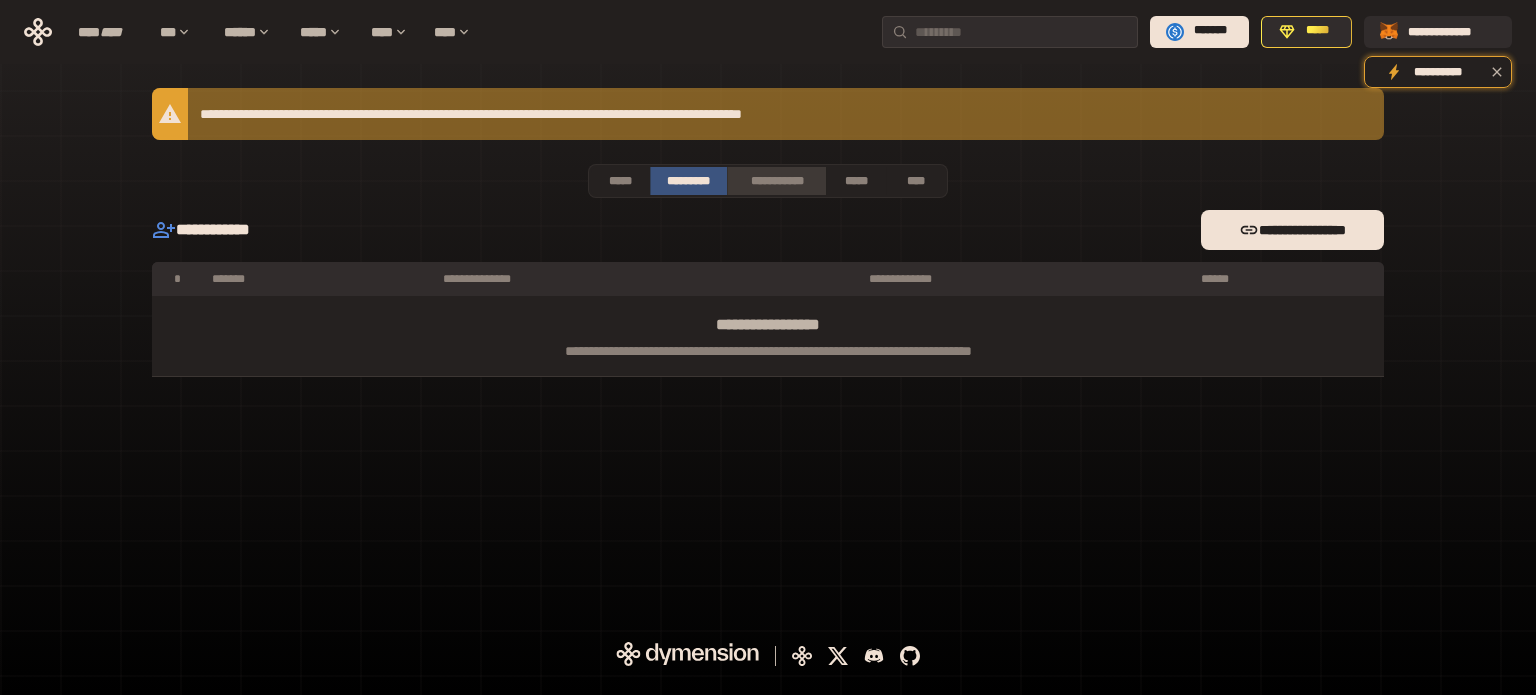 click on "**********" at bounding box center [776, 181] 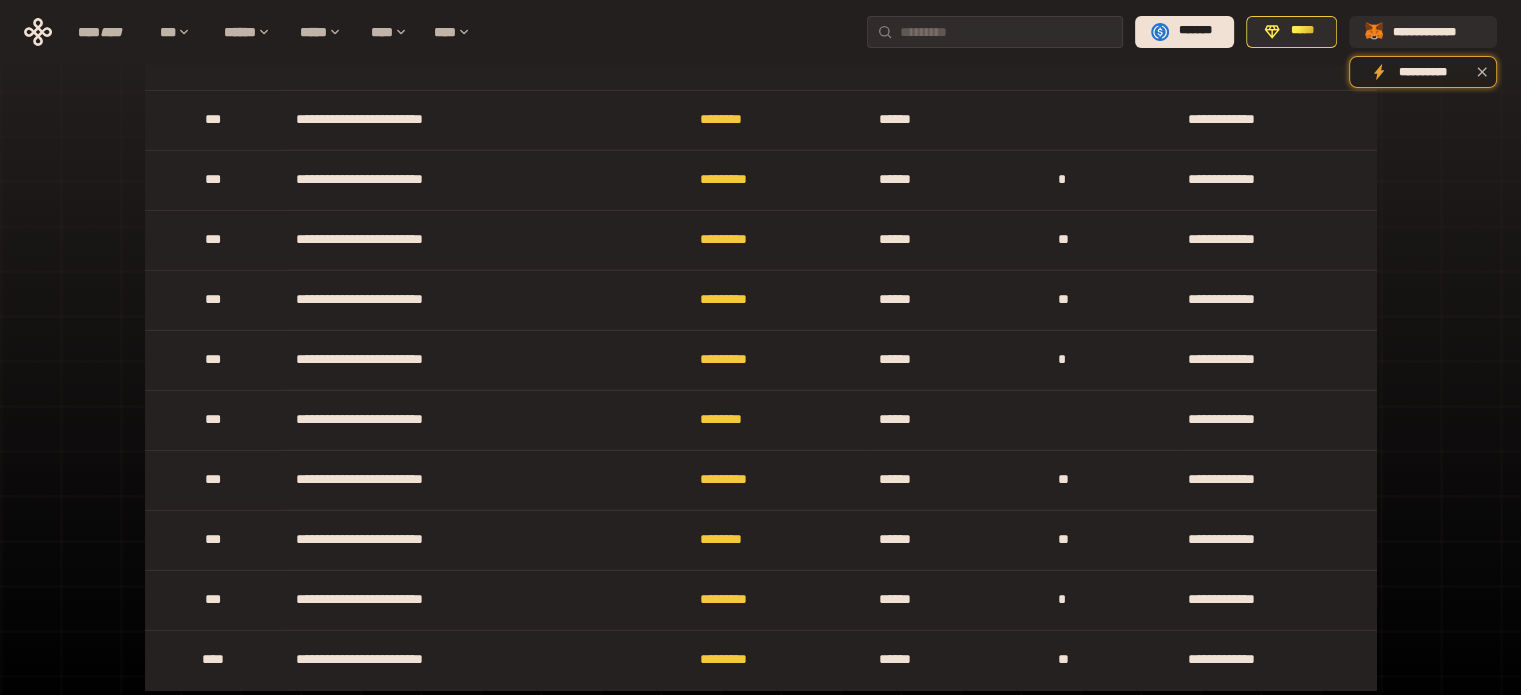 scroll, scrollTop: 5748, scrollLeft: 0, axis: vertical 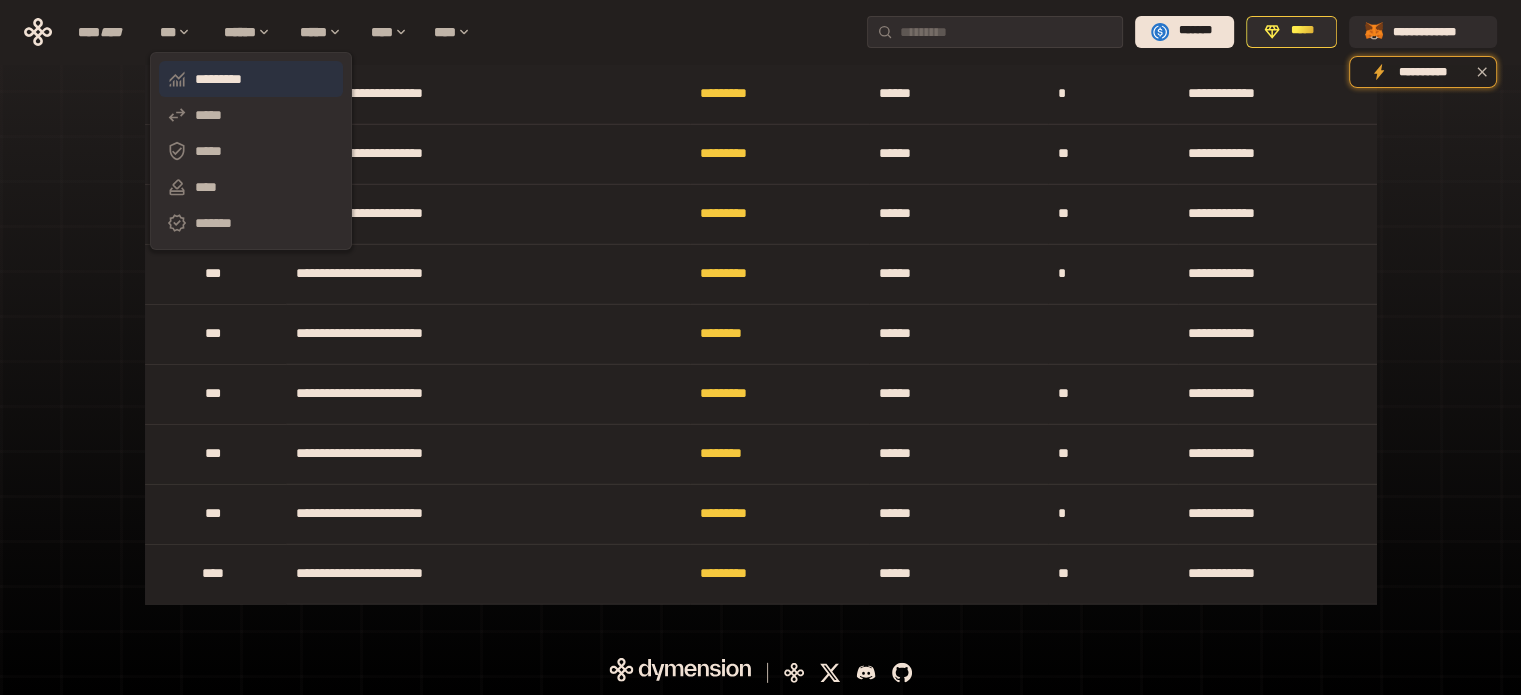 click on "*********" at bounding box center (251, 79) 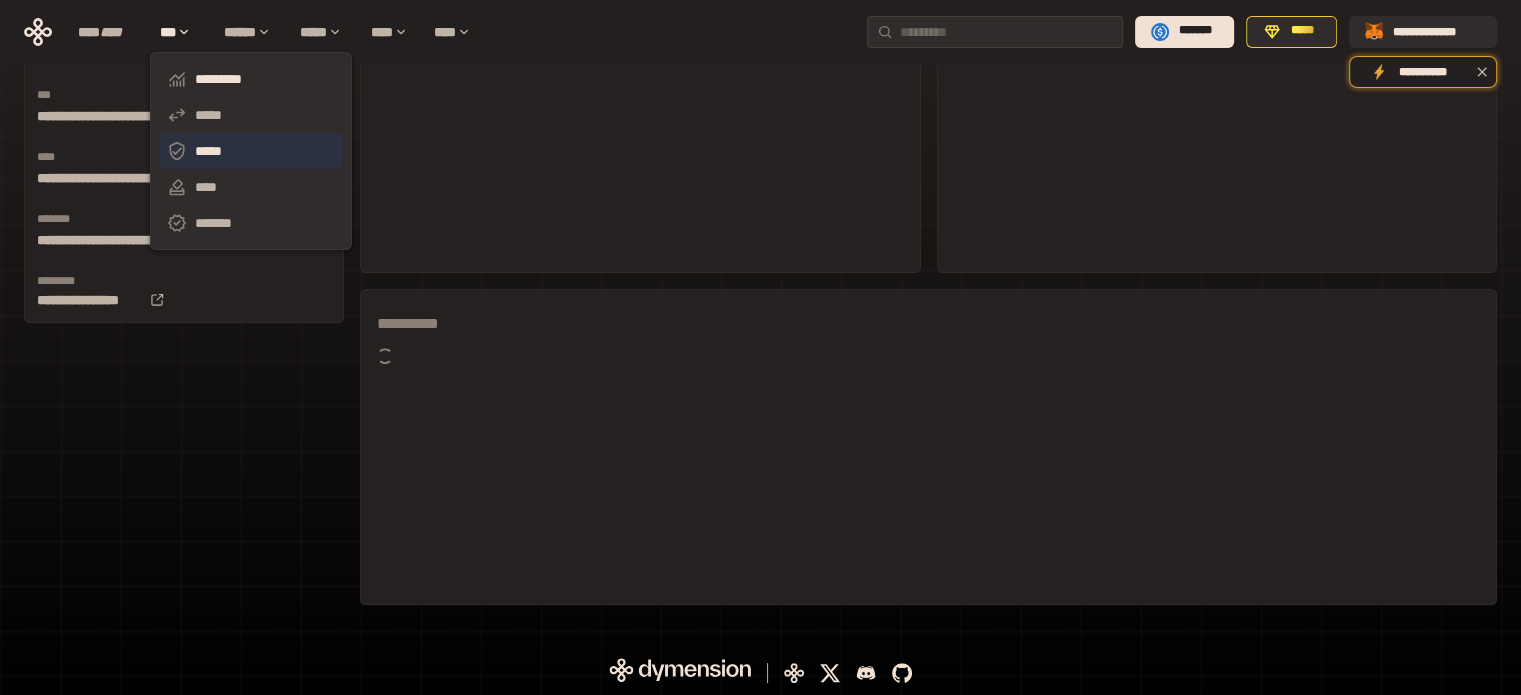 click on "*****" at bounding box center (251, 151) 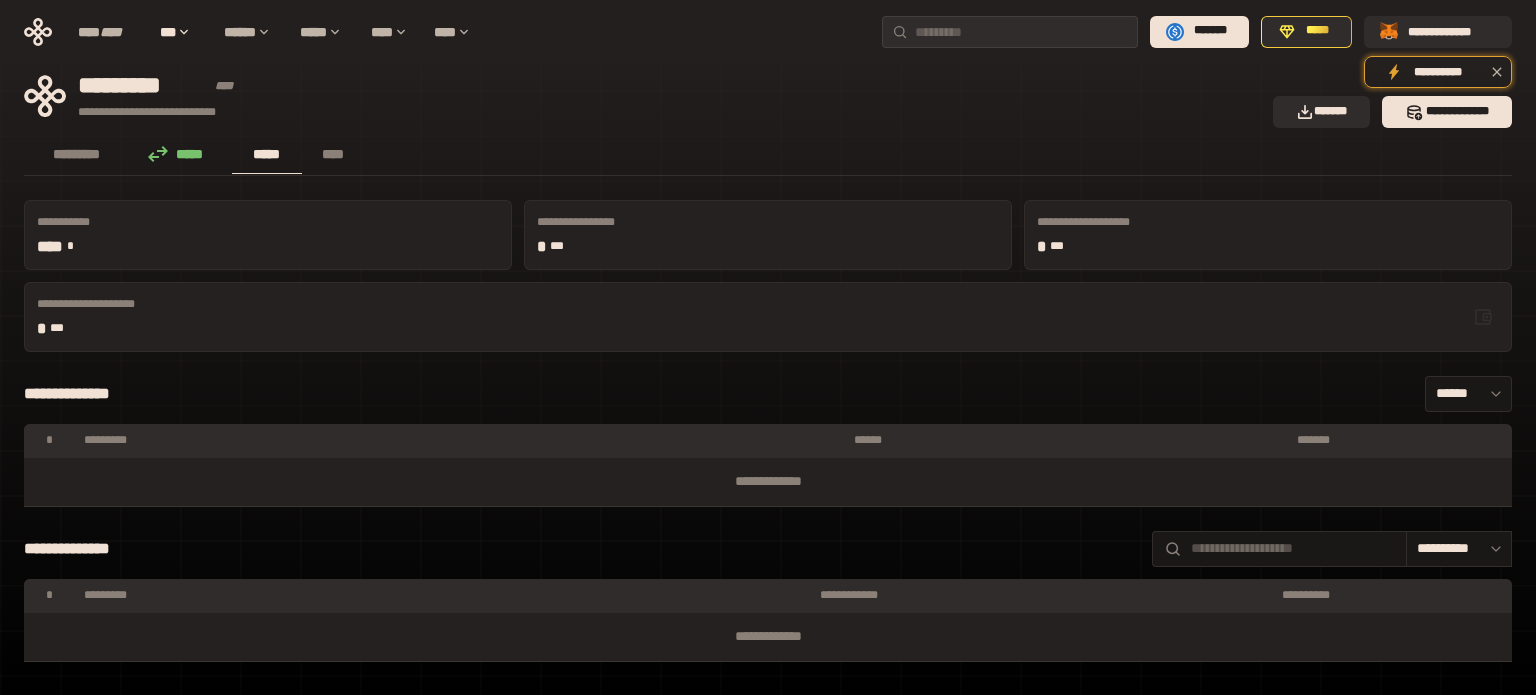 click on "**********" at bounding box center [705, 222] 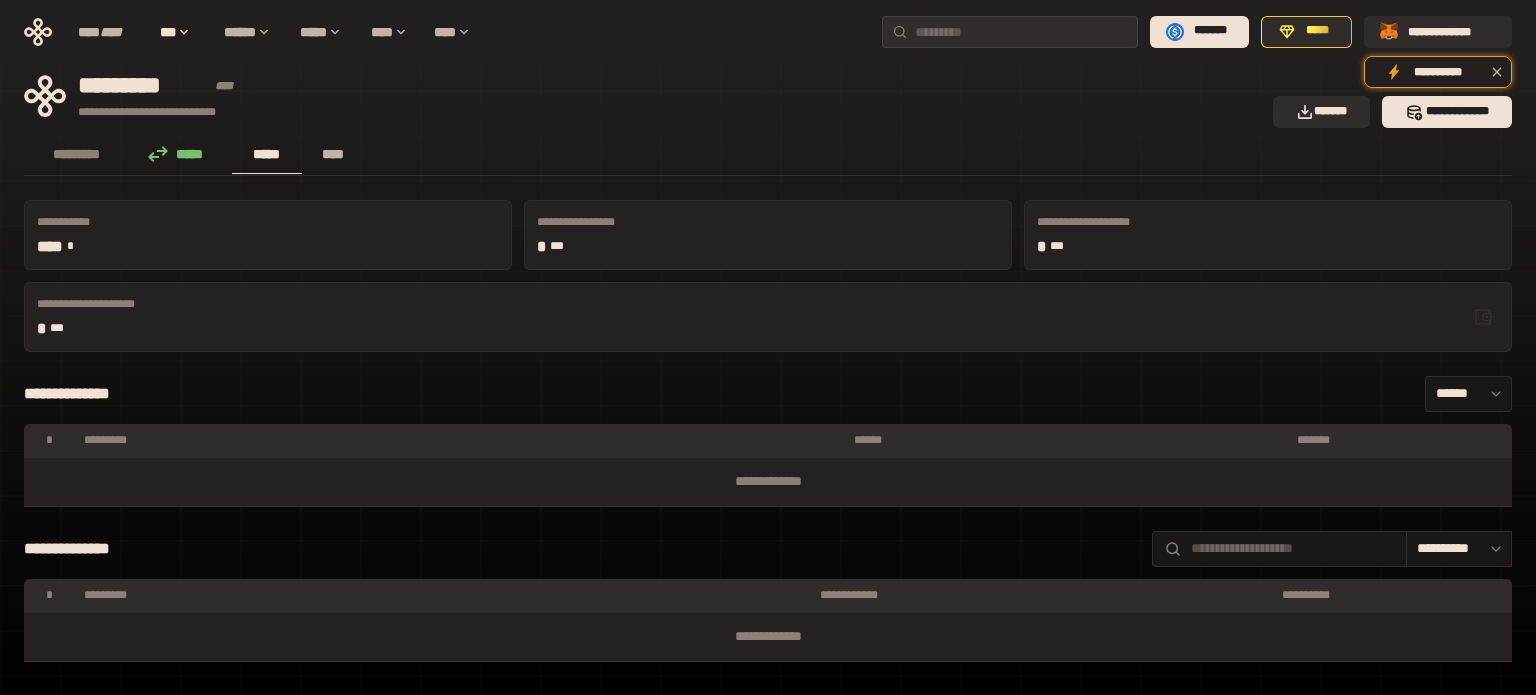 click on "****" at bounding box center (333, 154) 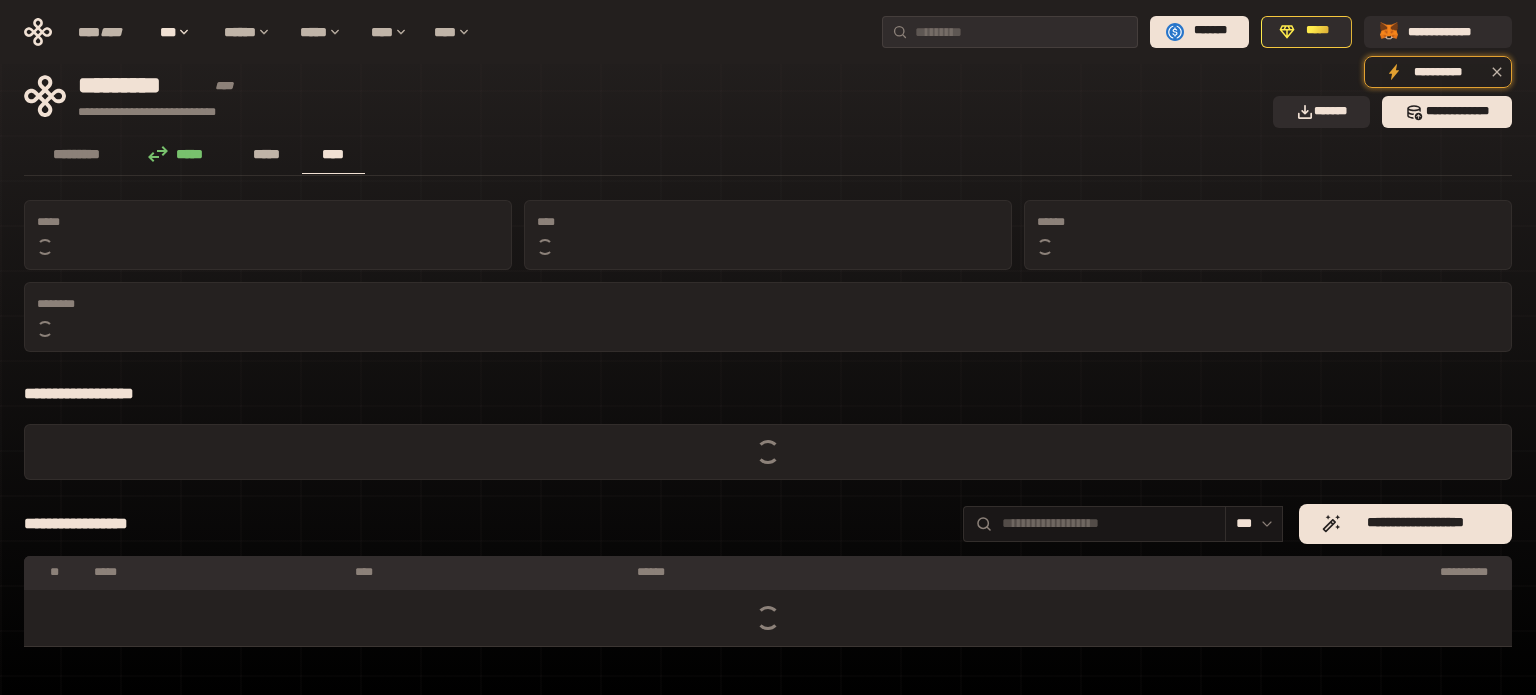 click on "*****" at bounding box center (267, 154) 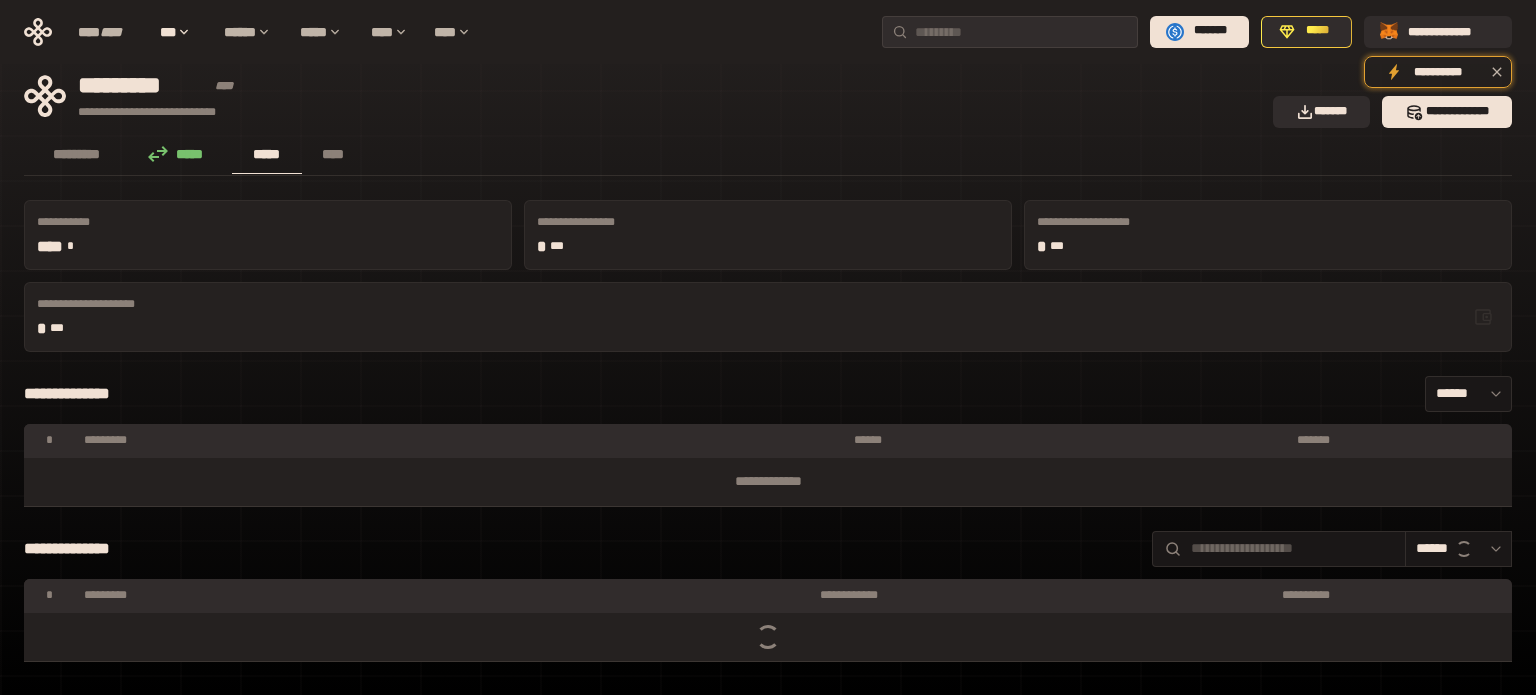 click on "**********" at bounding box center (768, 235) 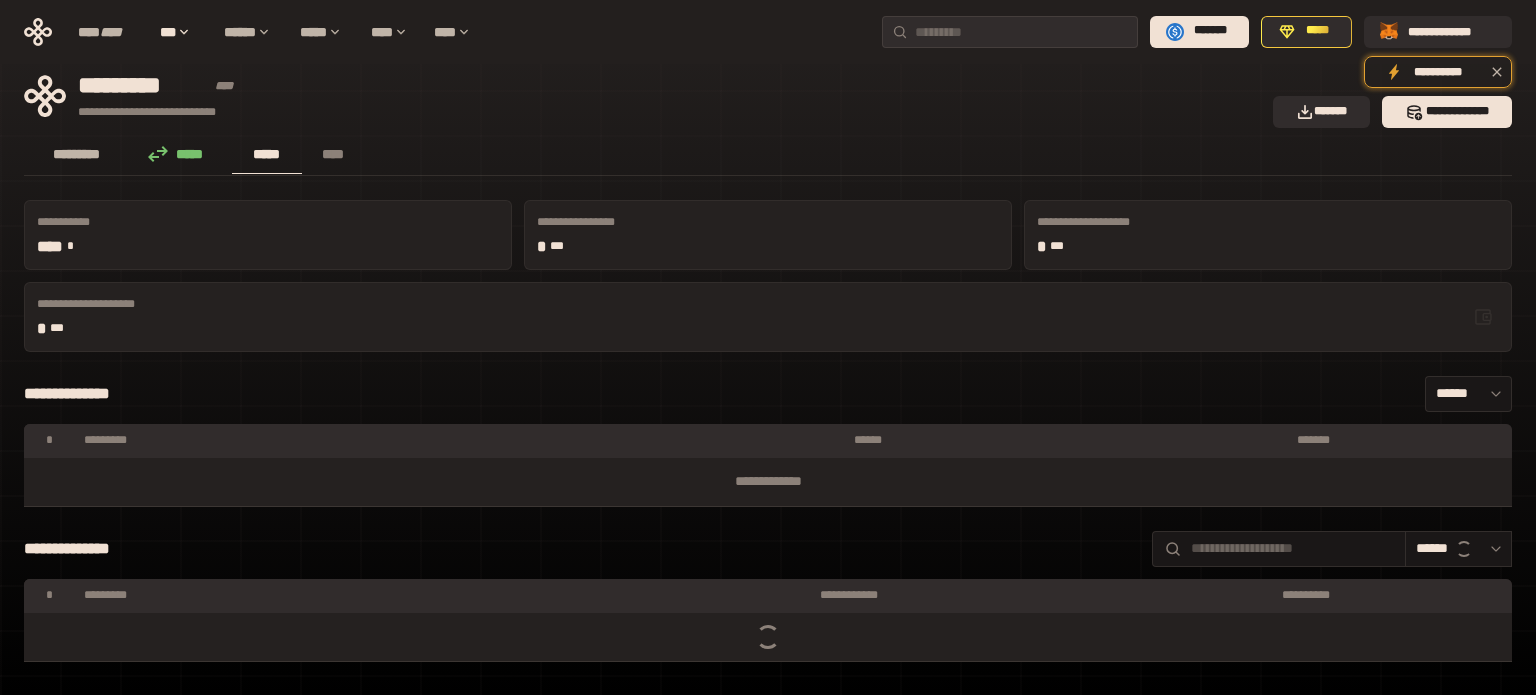 click on "*********" at bounding box center [77, 154] 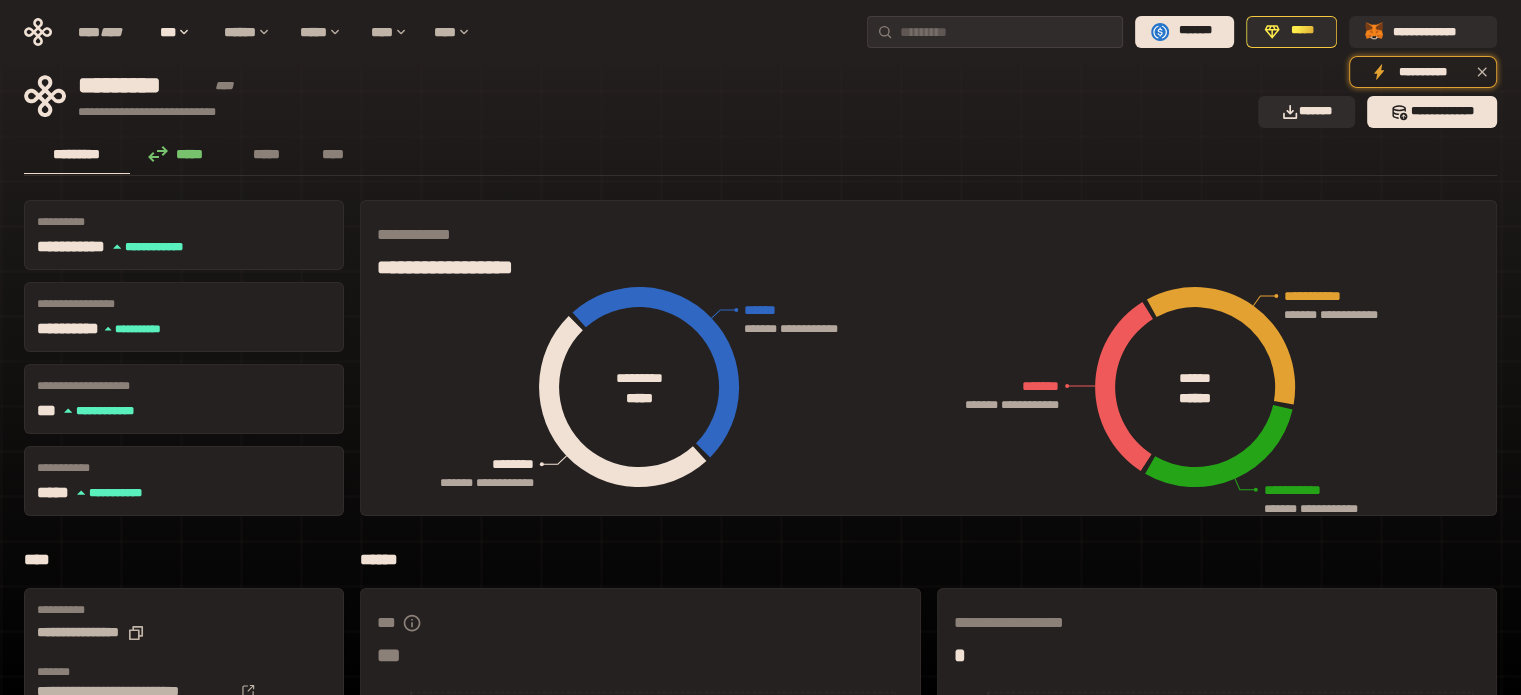scroll, scrollTop: 0, scrollLeft: 0, axis: both 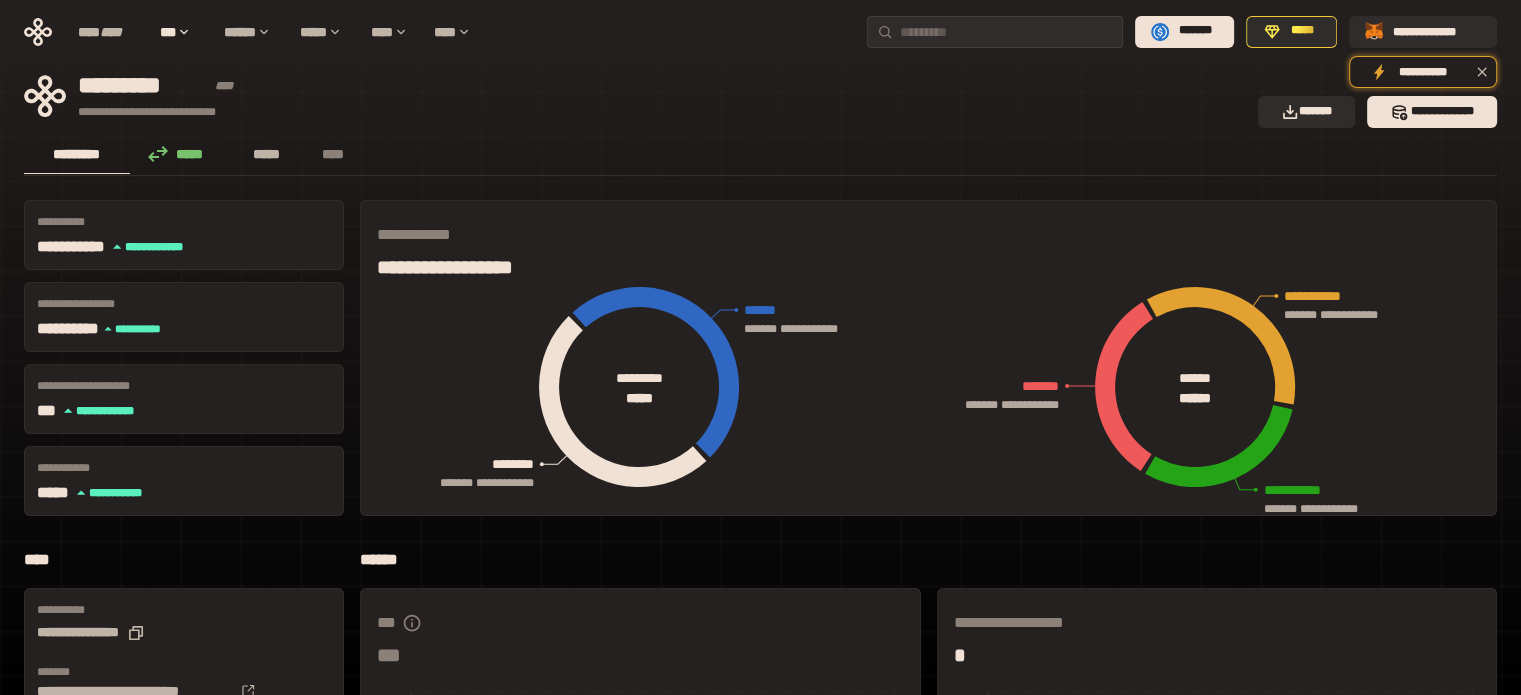 click on "*****" at bounding box center (267, 154) 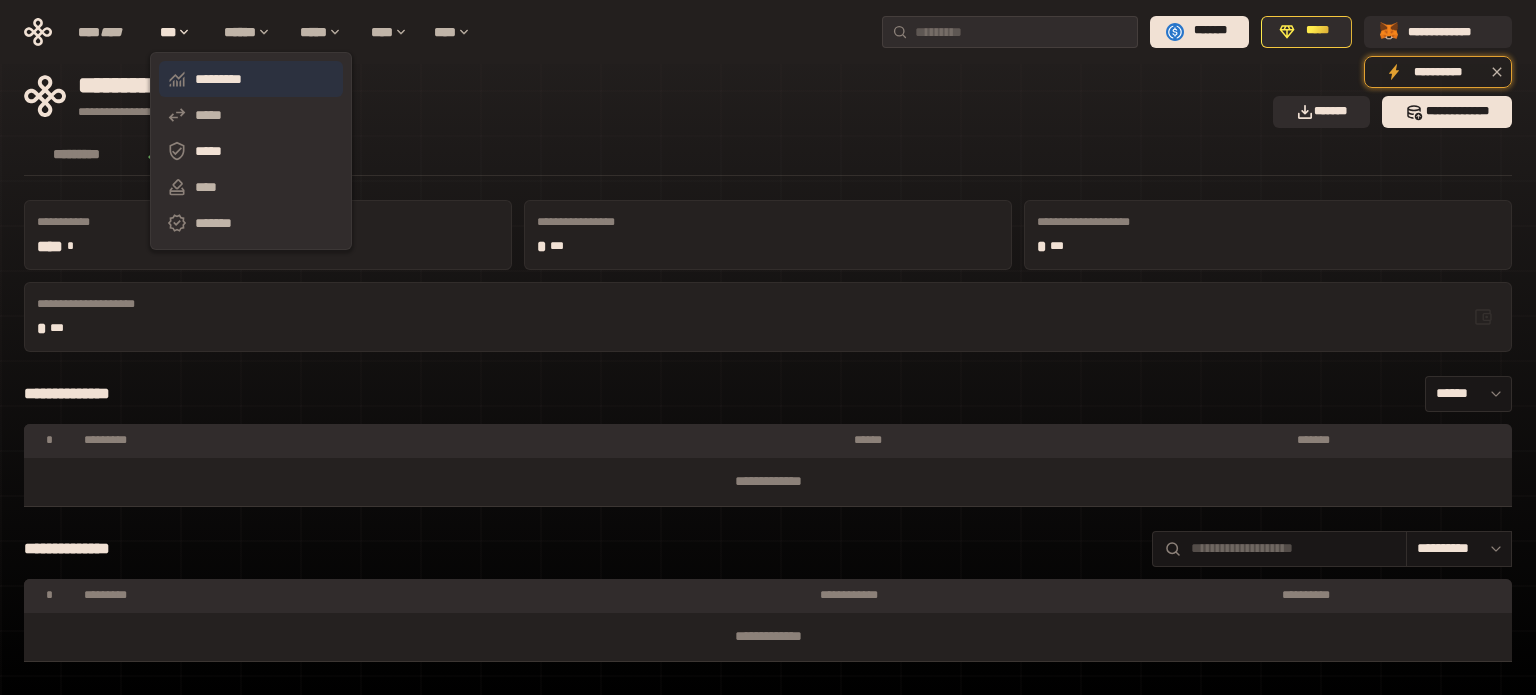 click on "*********" at bounding box center [251, 79] 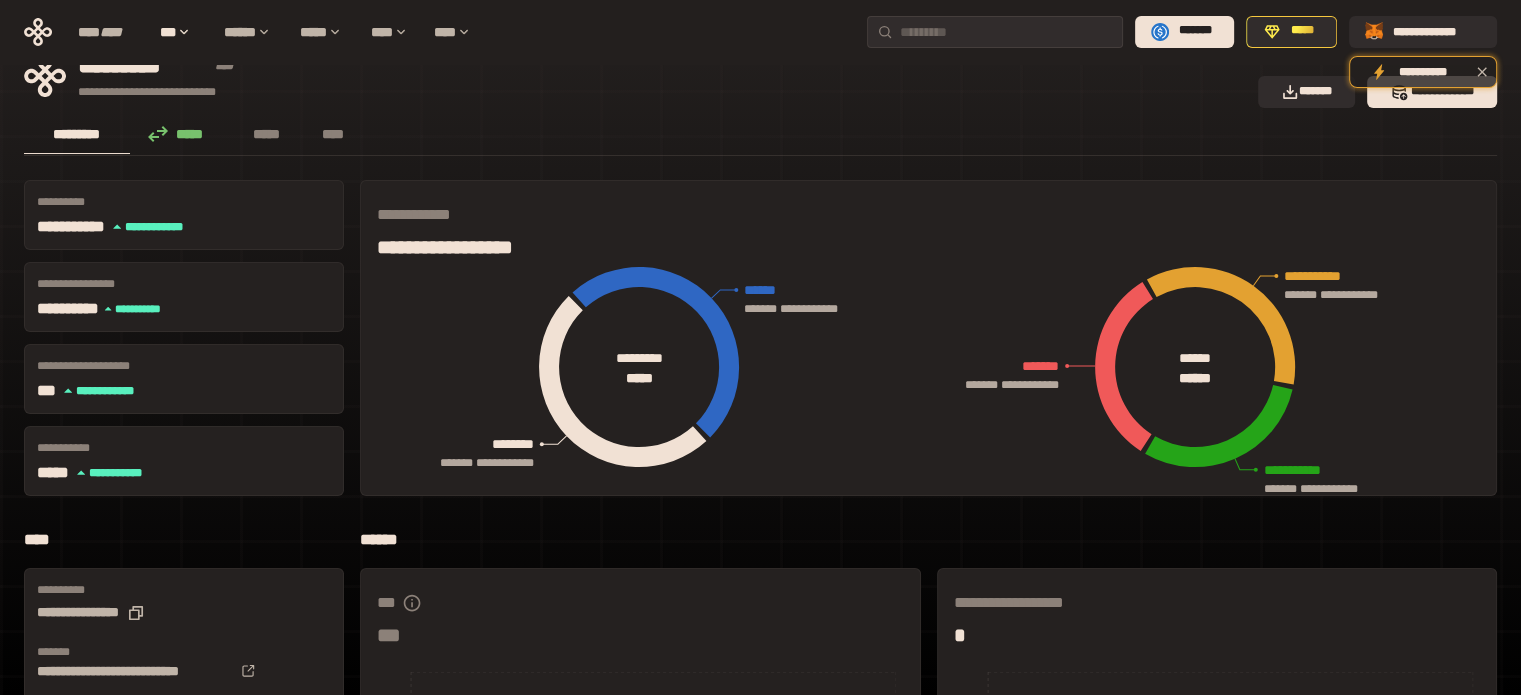 scroll, scrollTop: 0, scrollLeft: 0, axis: both 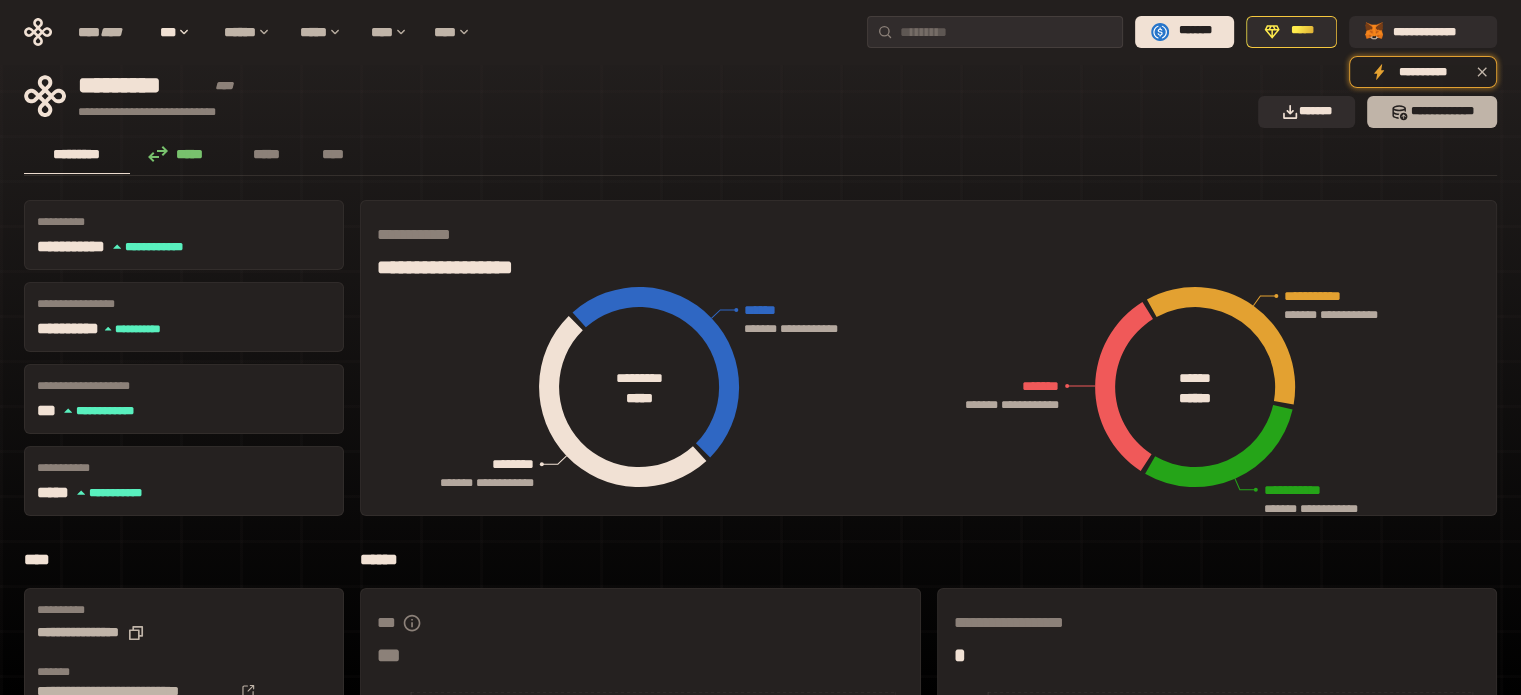 click on "*** *********" at bounding box center (1432, 112) 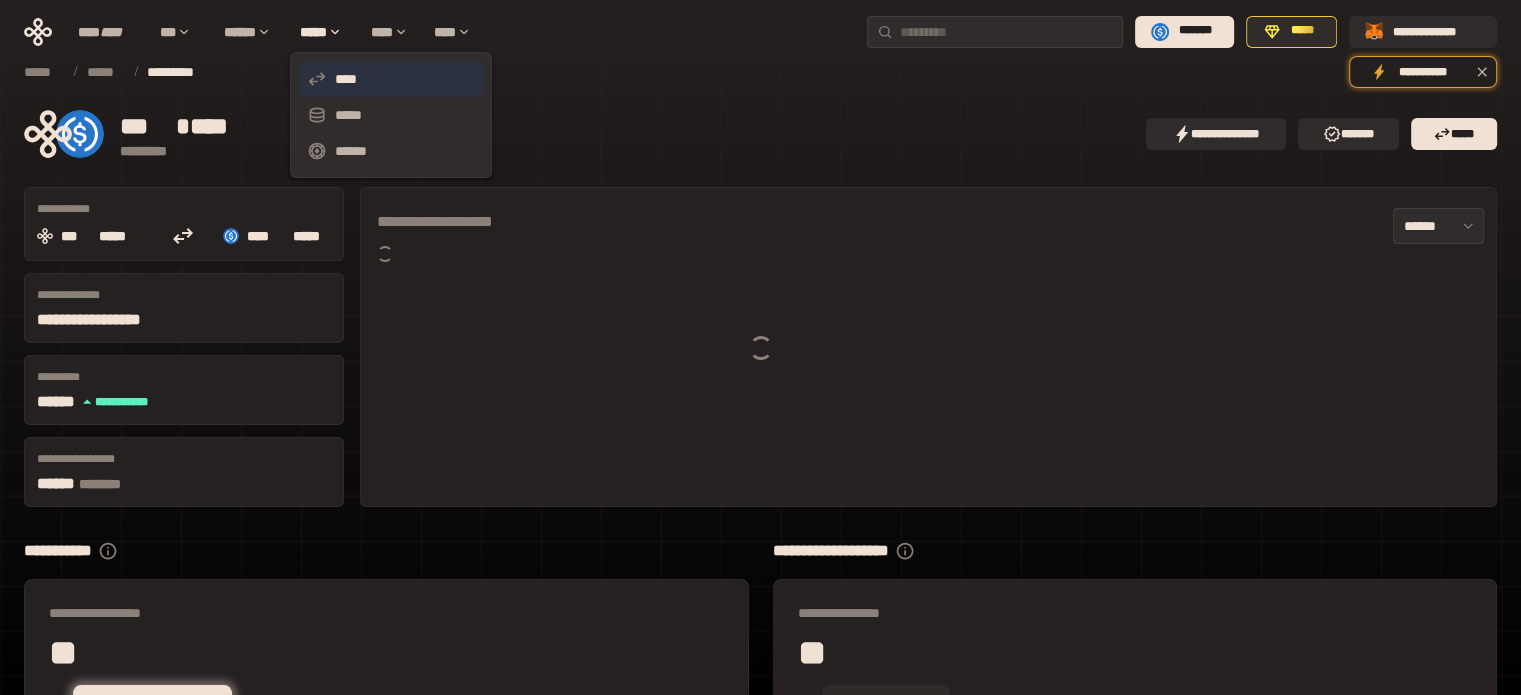 click on "****" at bounding box center [391, 79] 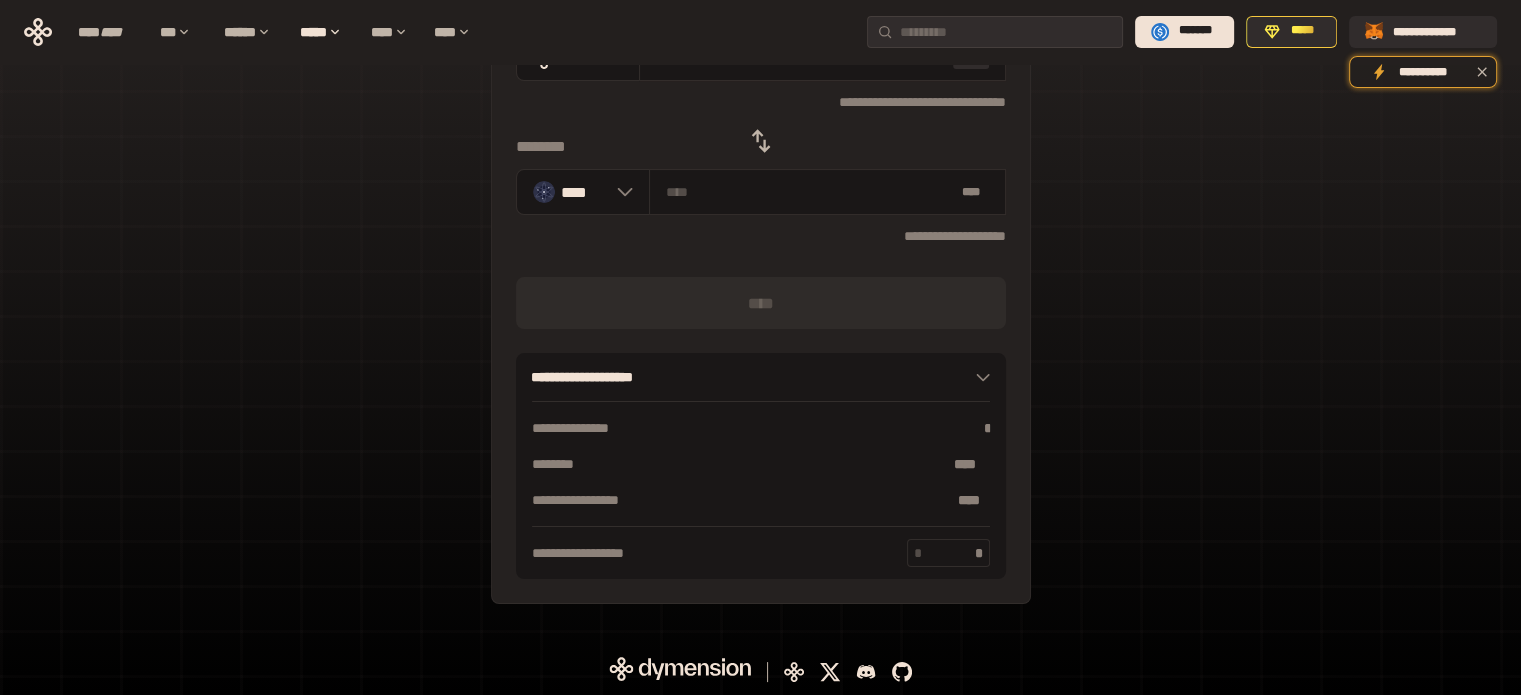 scroll, scrollTop: 0, scrollLeft: 0, axis: both 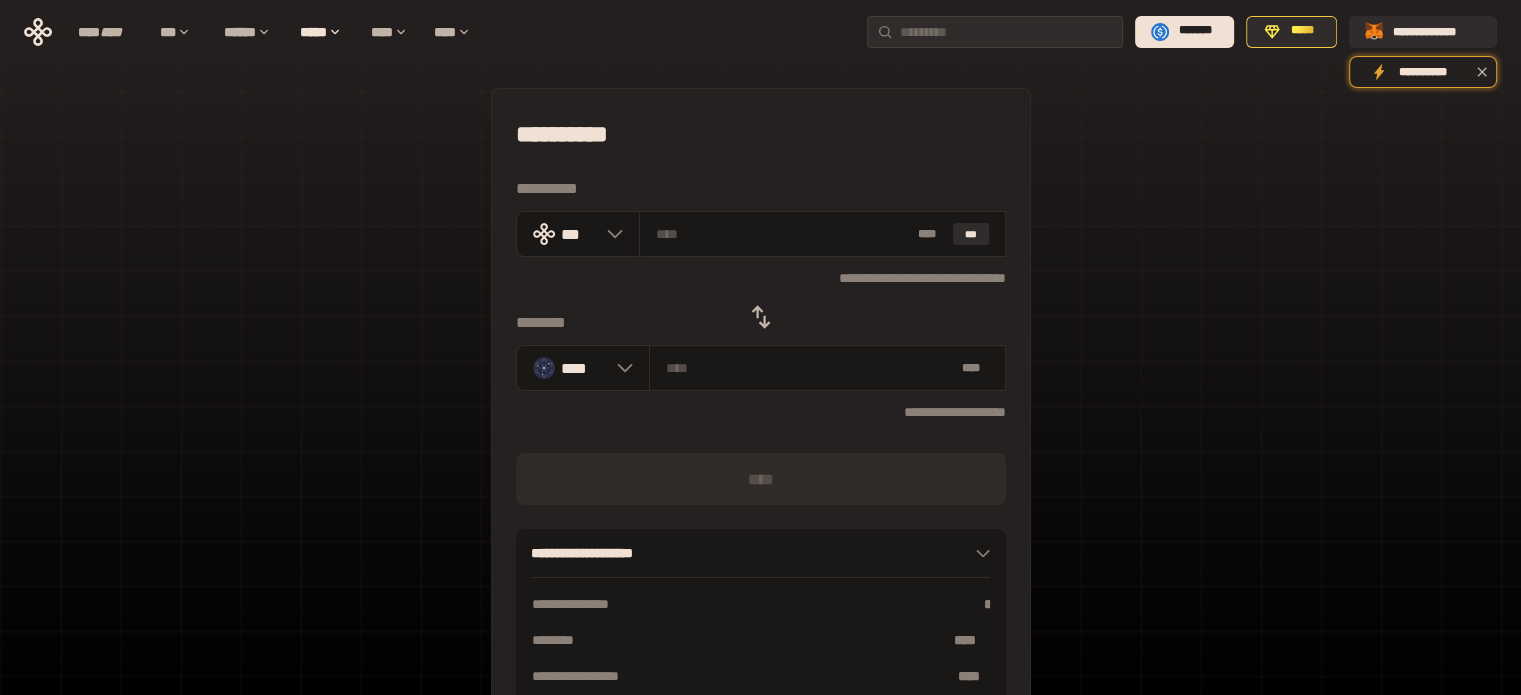 click on "**********" at bounding box center (760, 444) 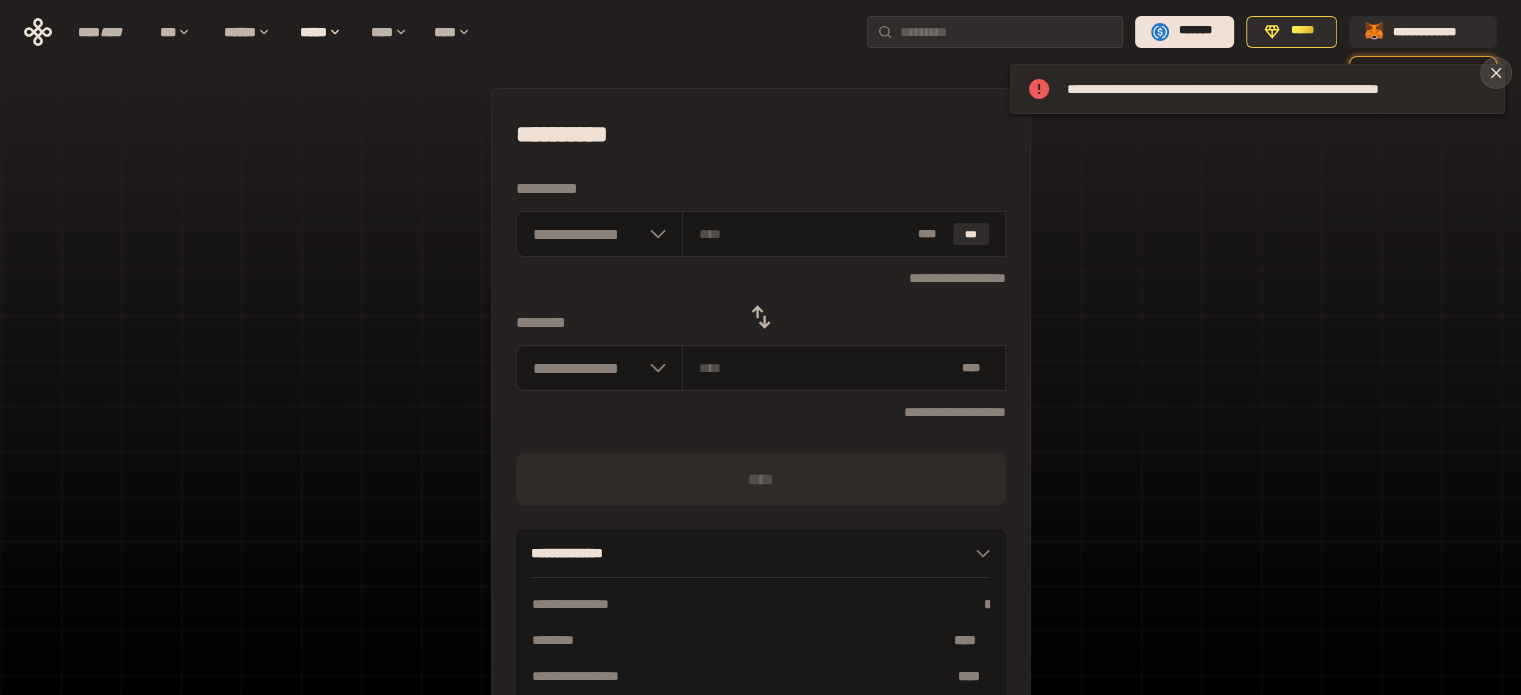 click 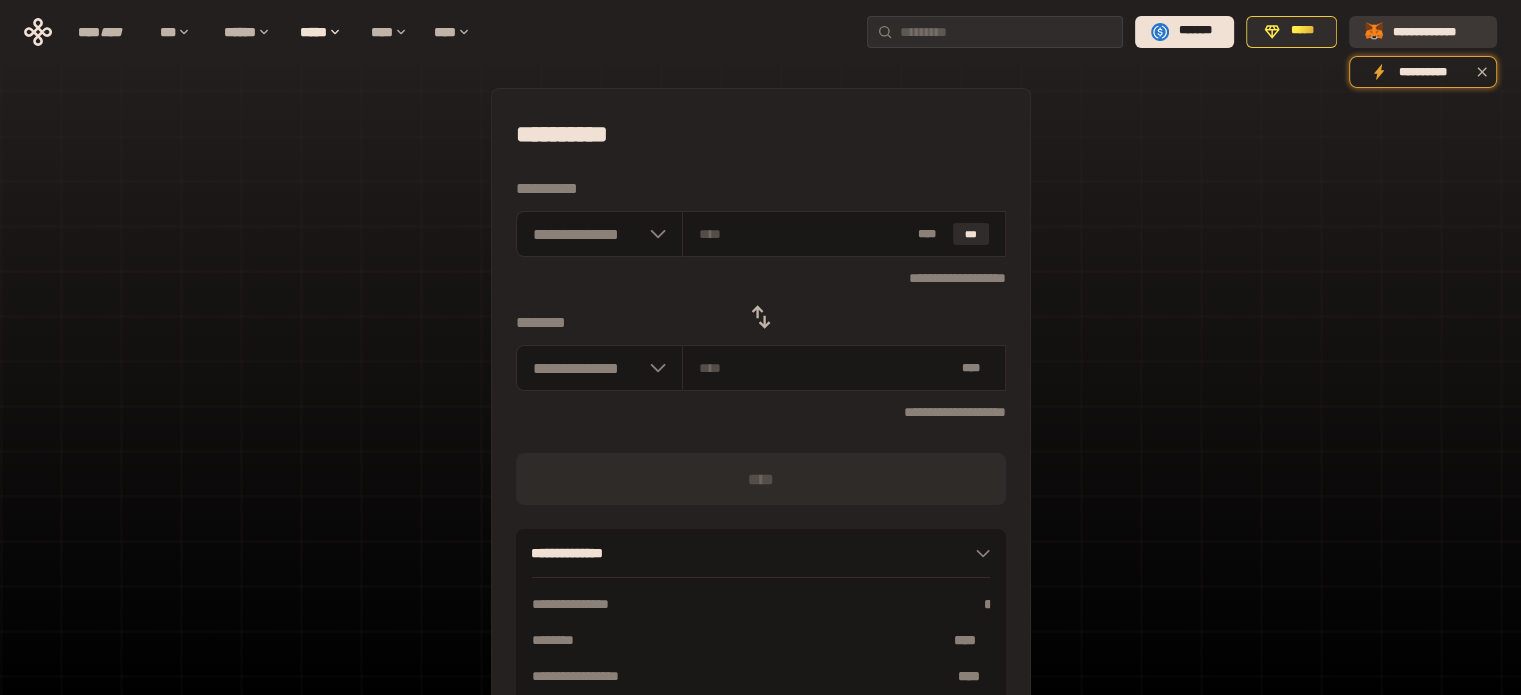 click on "**********" at bounding box center (1437, 31) 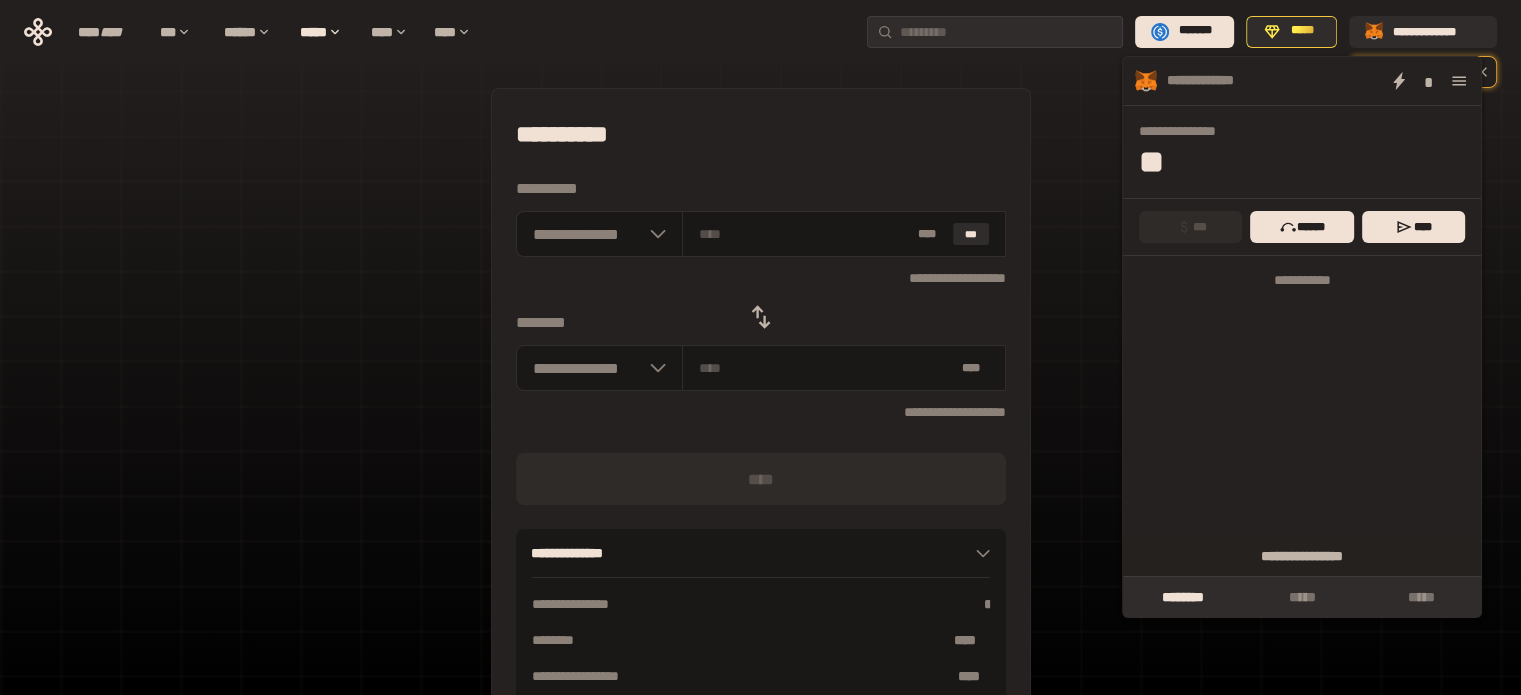 click on "**********" at bounding box center [760, 444] 